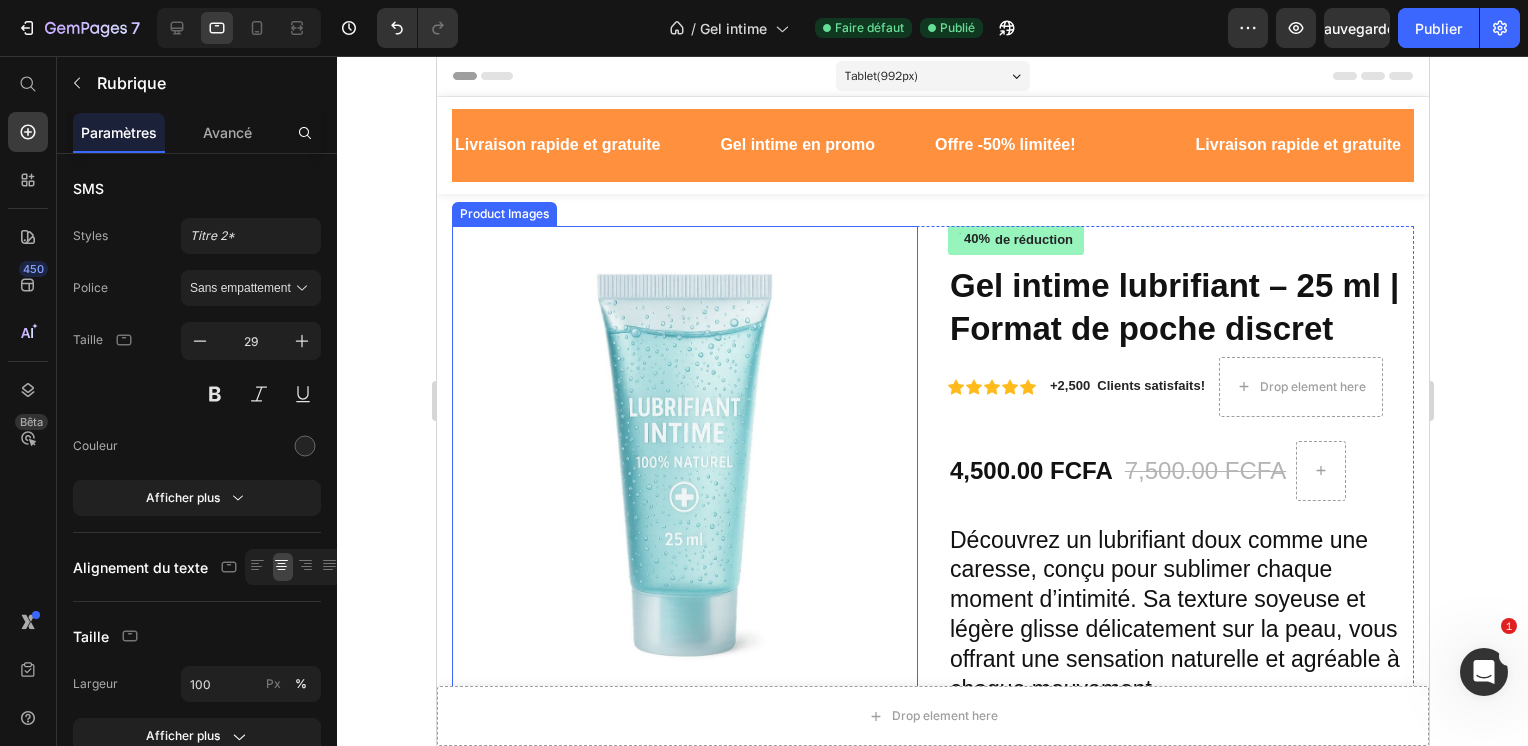 scroll, scrollTop: 148, scrollLeft: 0, axis: vertical 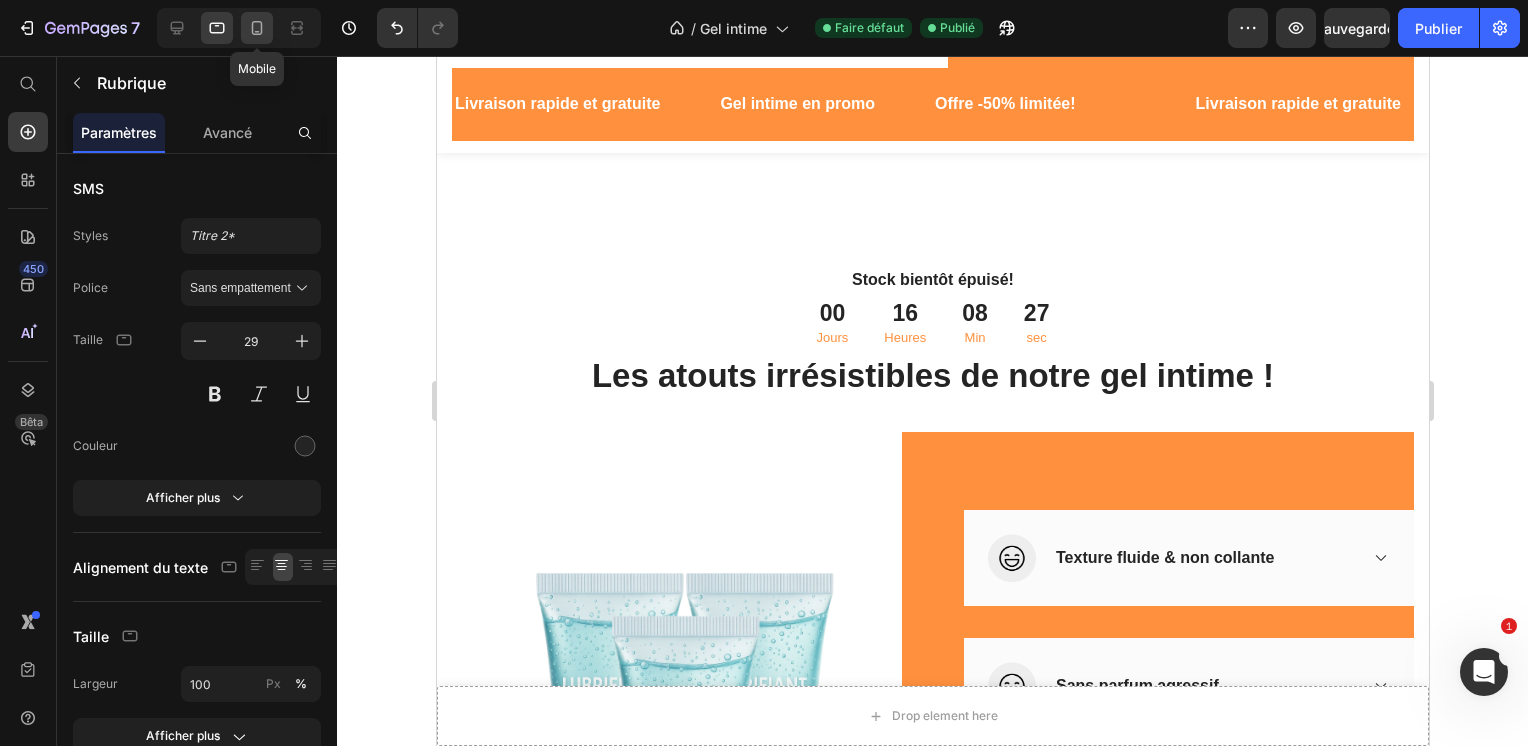 click 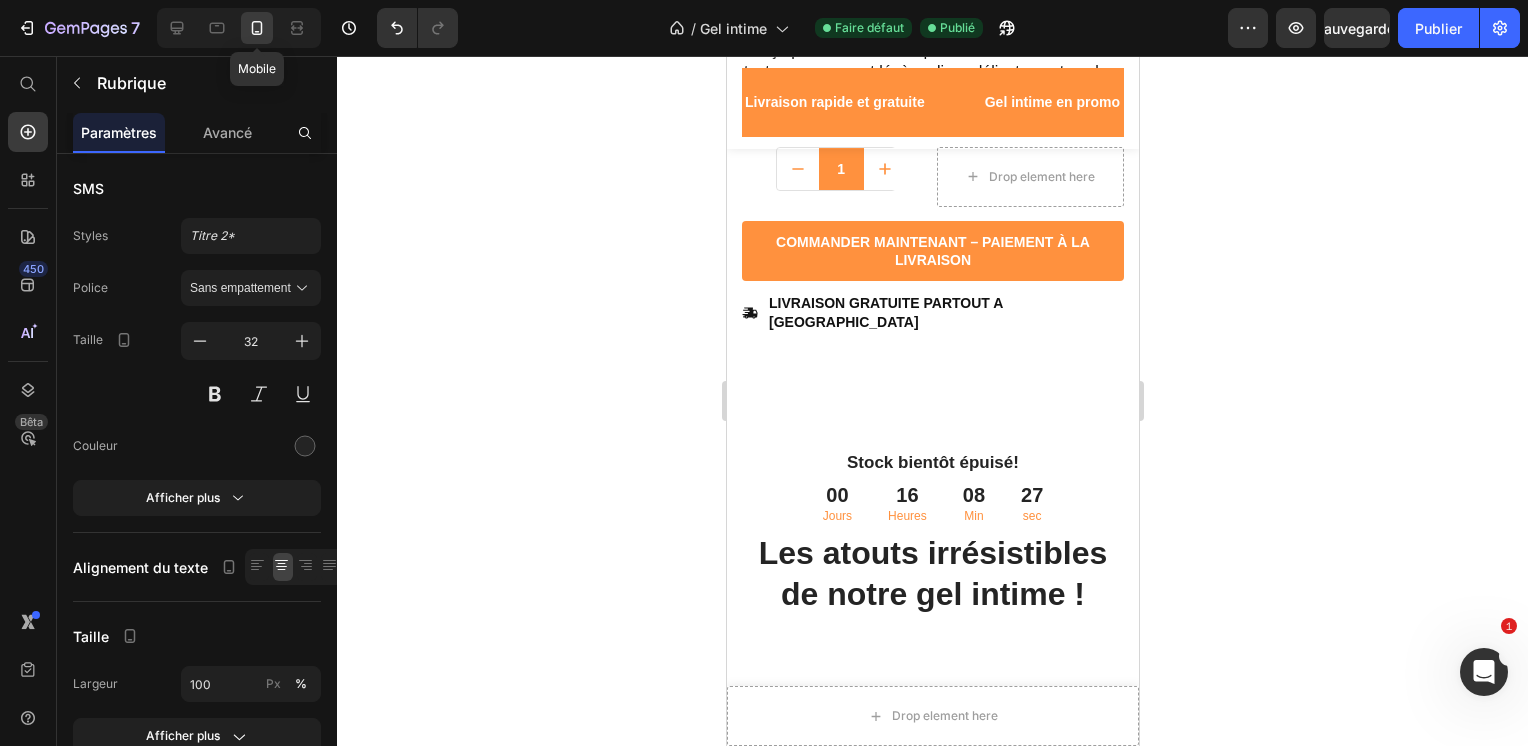scroll, scrollTop: 659, scrollLeft: 0, axis: vertical 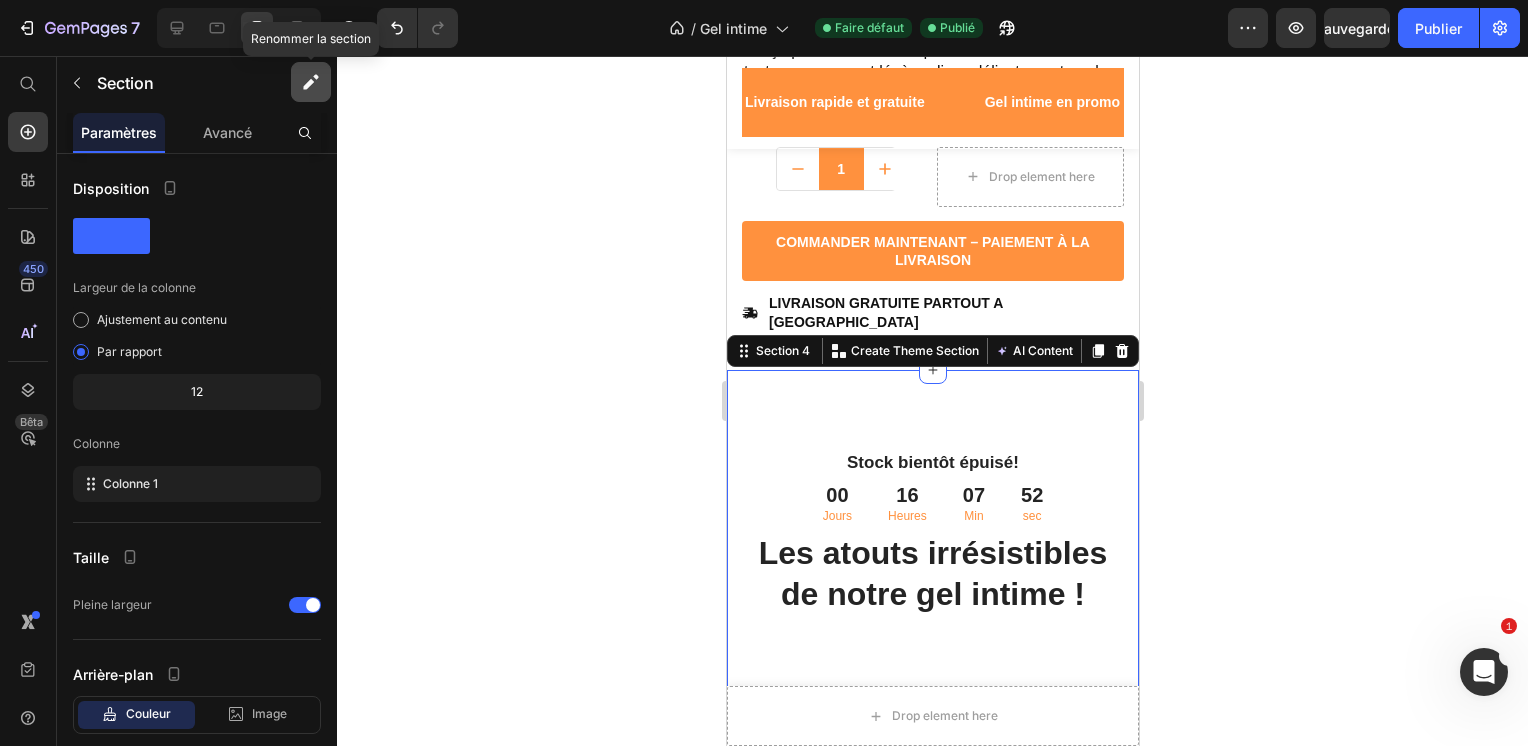 click at bounding box center [311, 82] 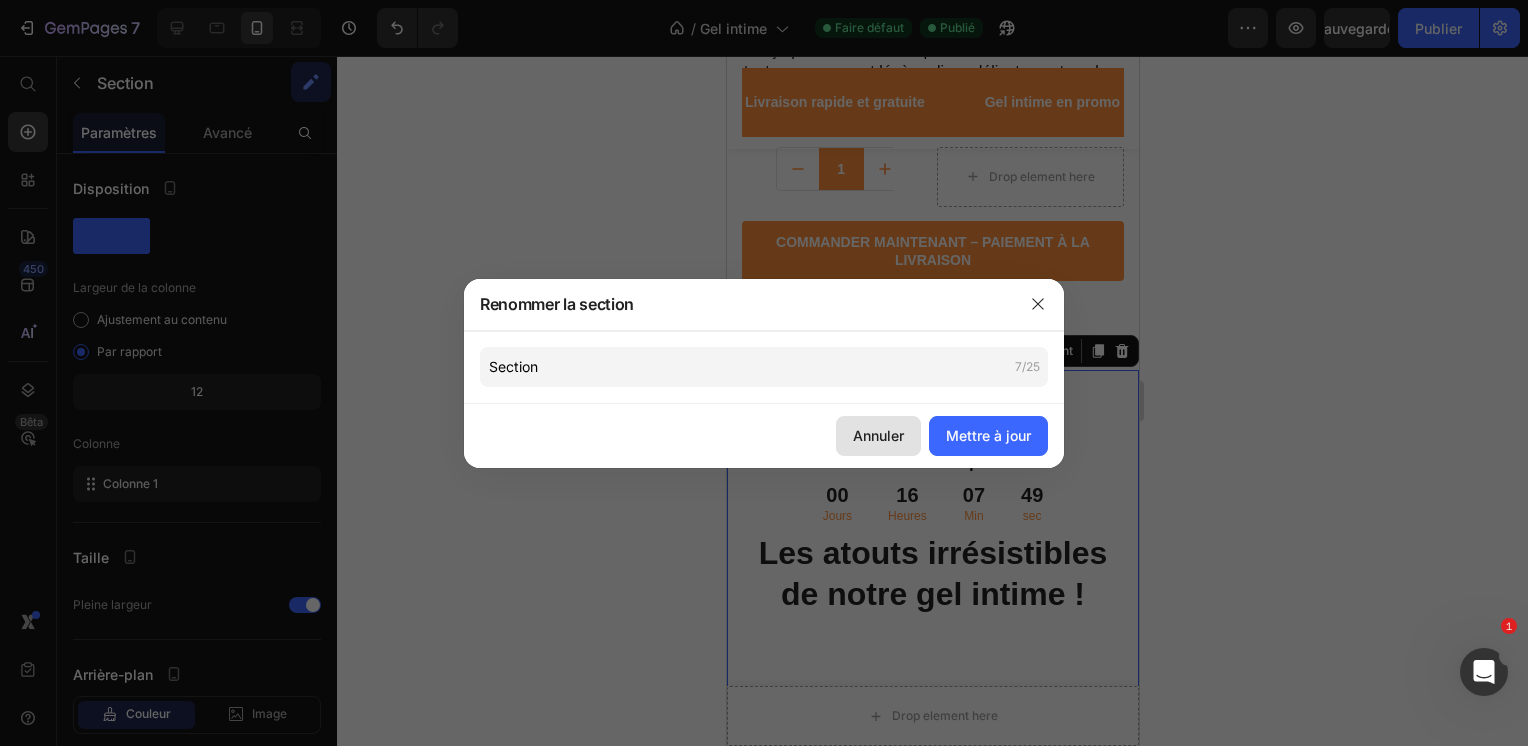 click on "Annuler" 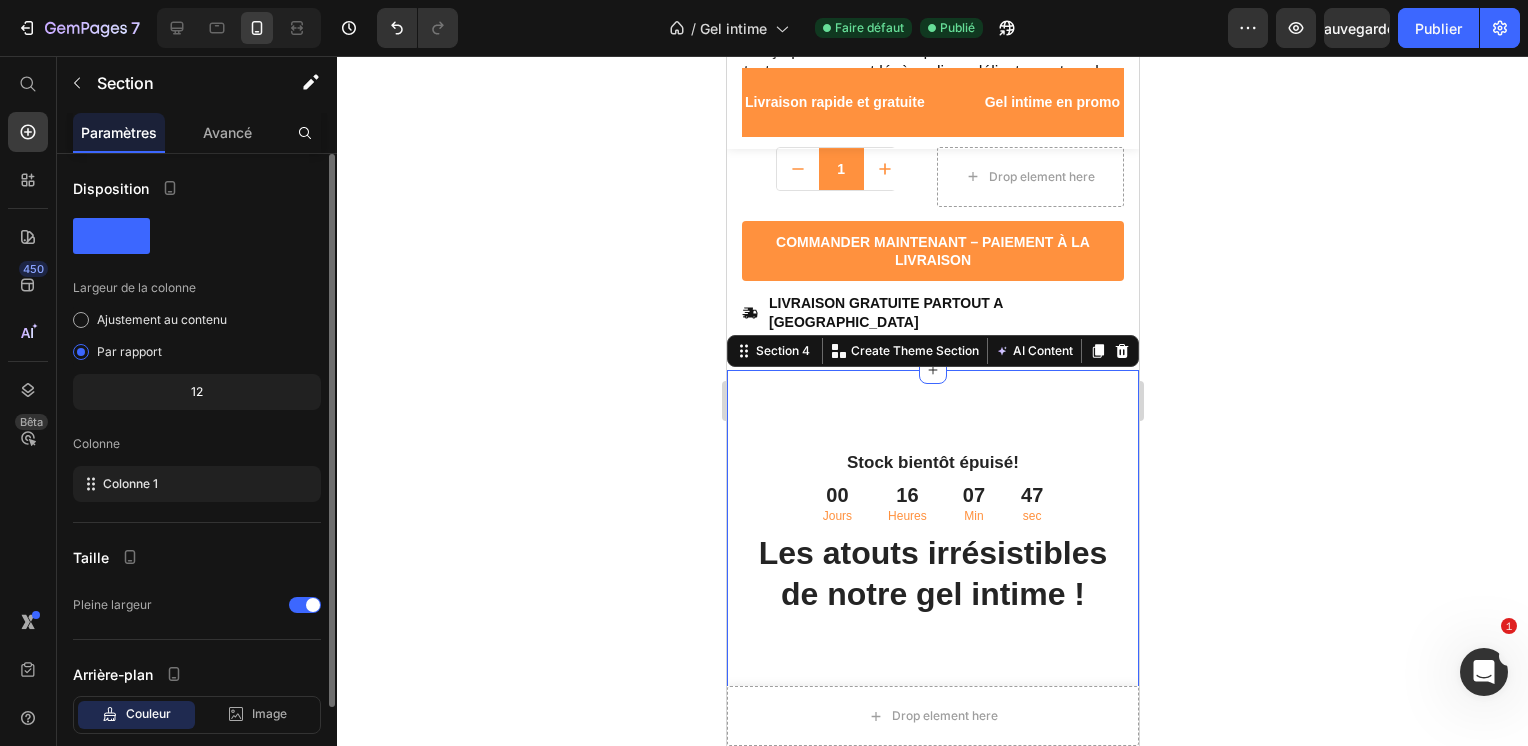 click on "12" 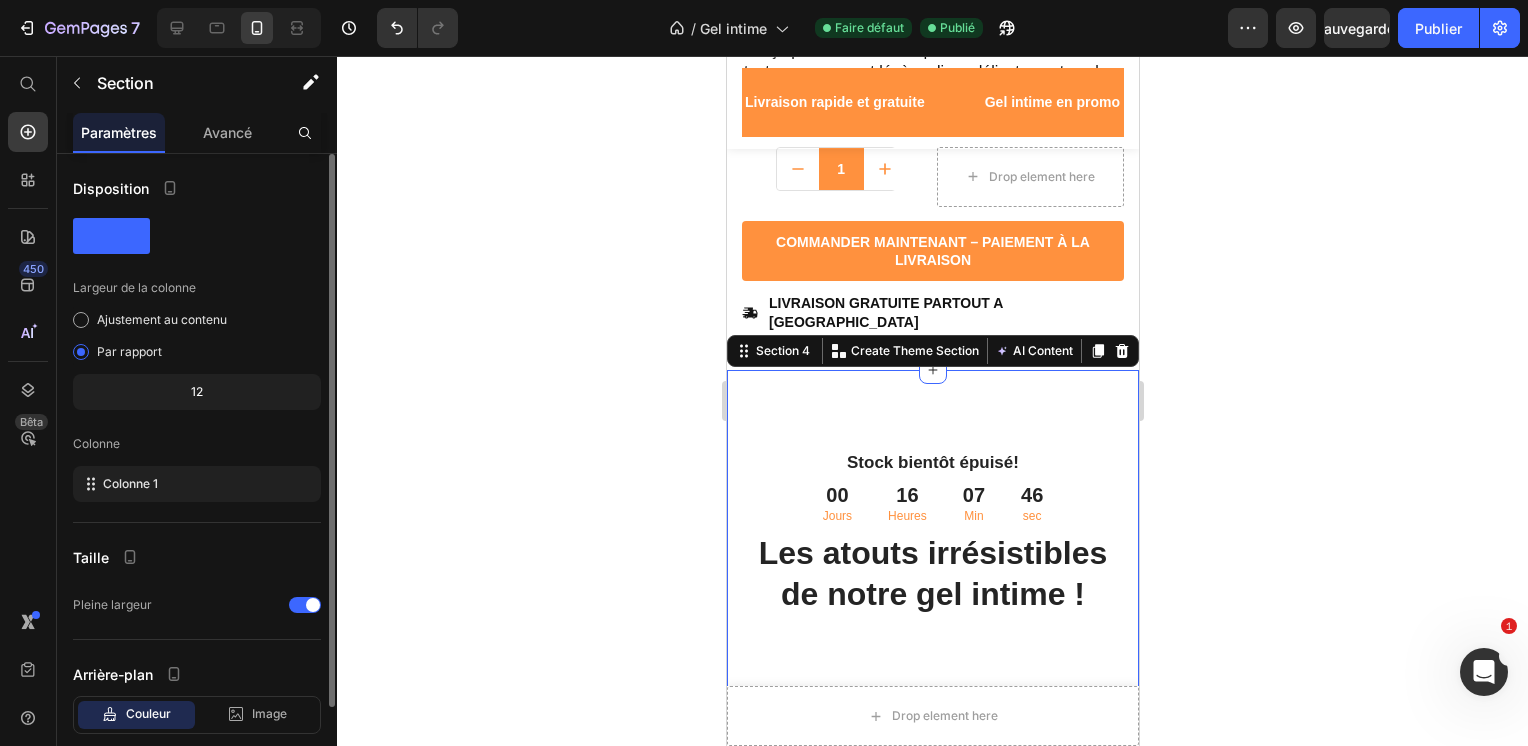 drag, startPoint x: 204, startPoint y: 382, endPoint x: 184, endPoint y: 391, distance: 21.931713 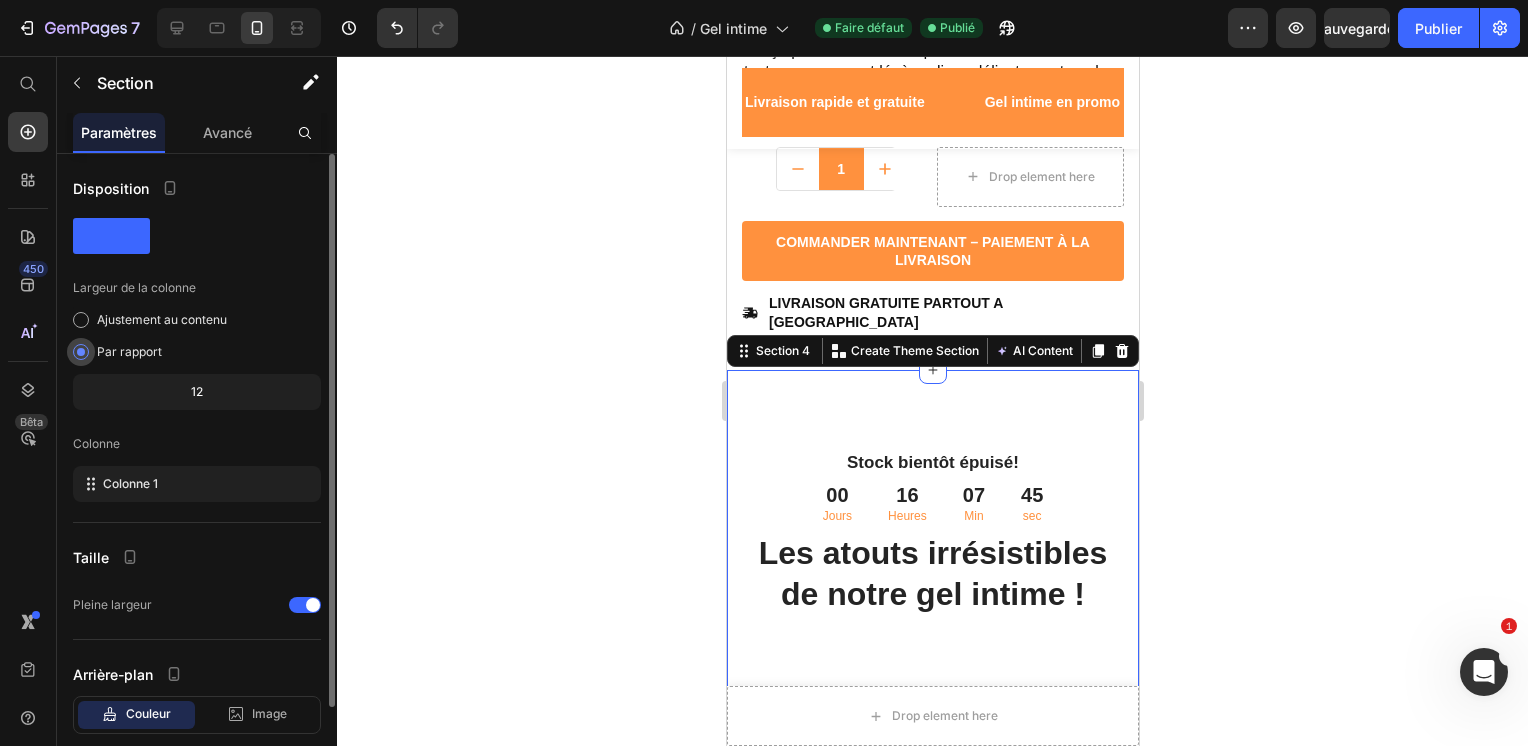 click on "Par rapport" 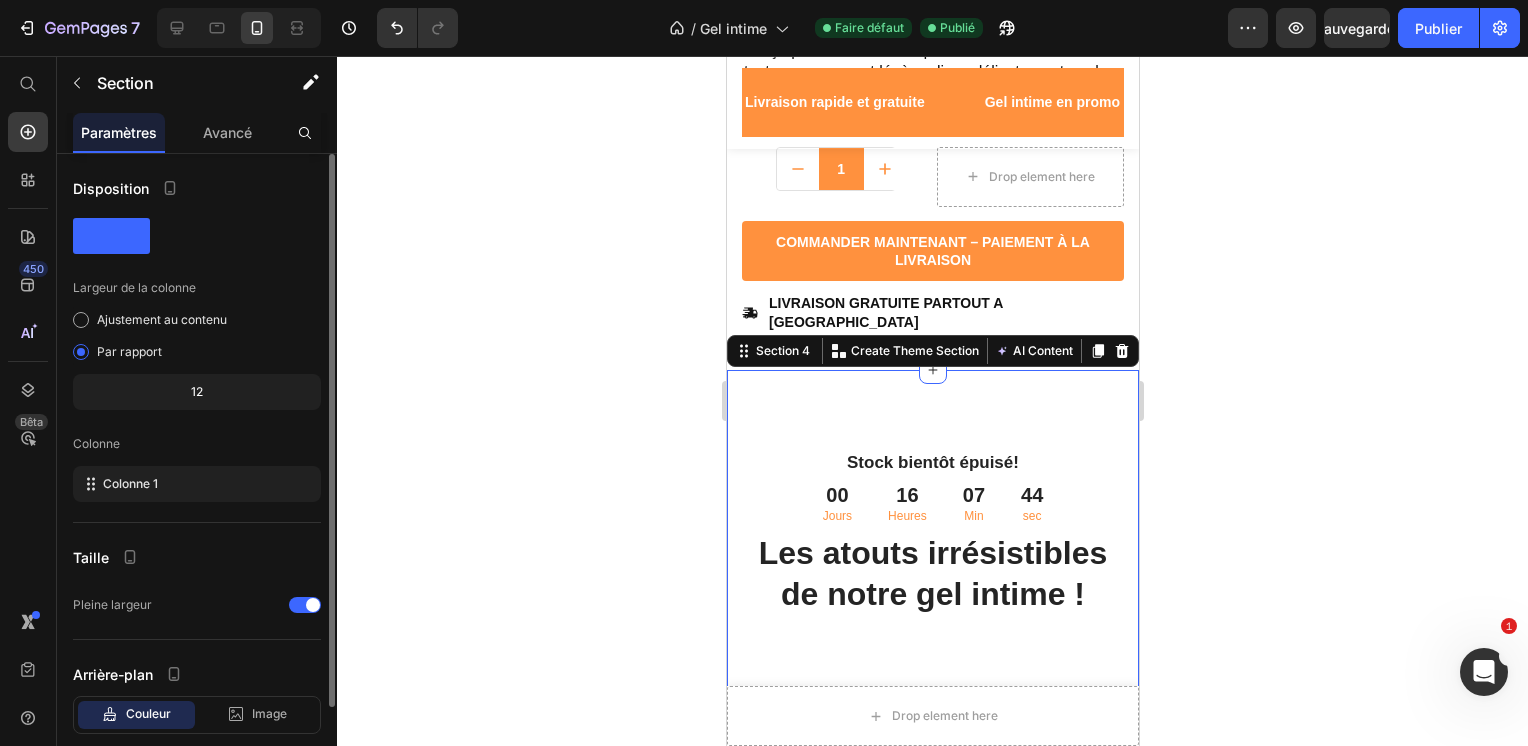 click on "12" 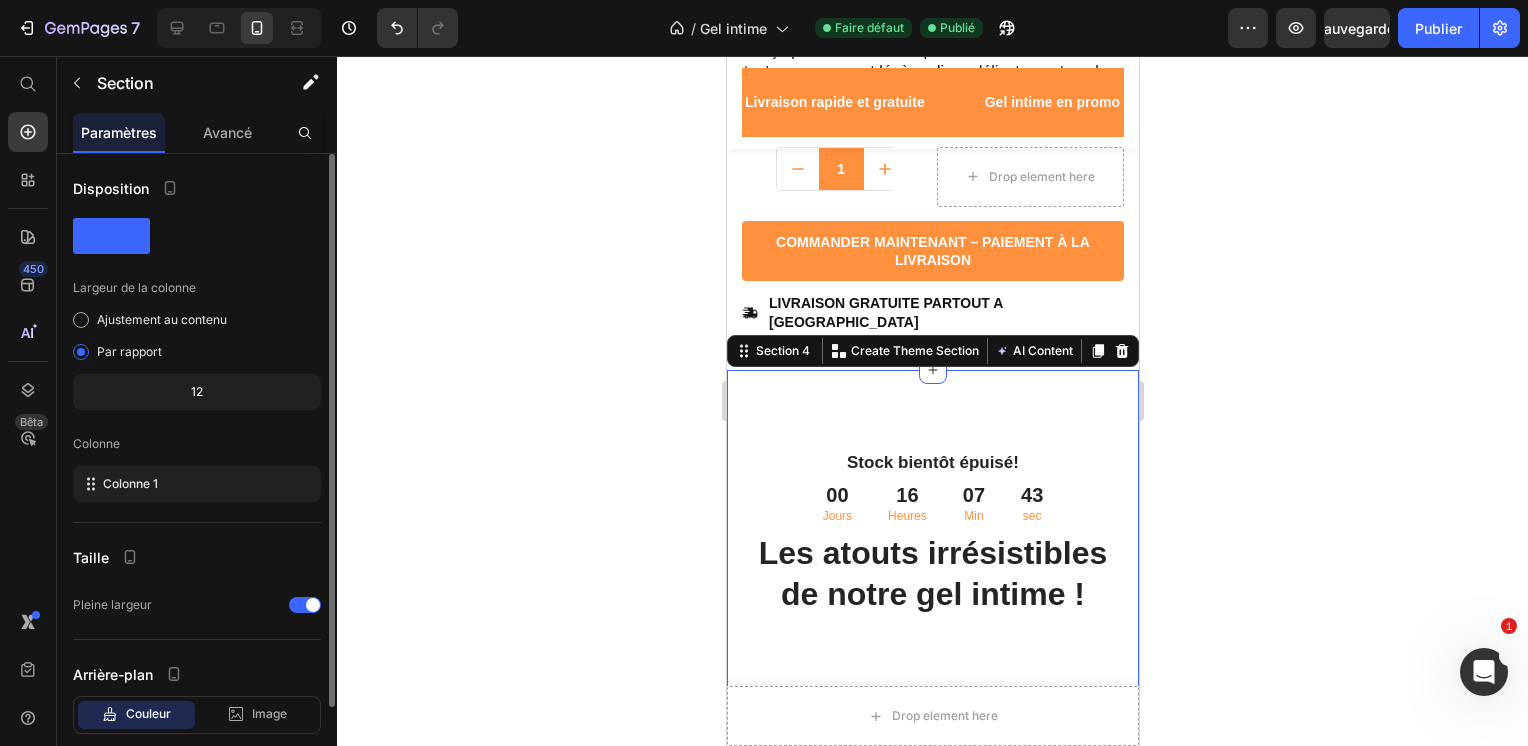click on "12" 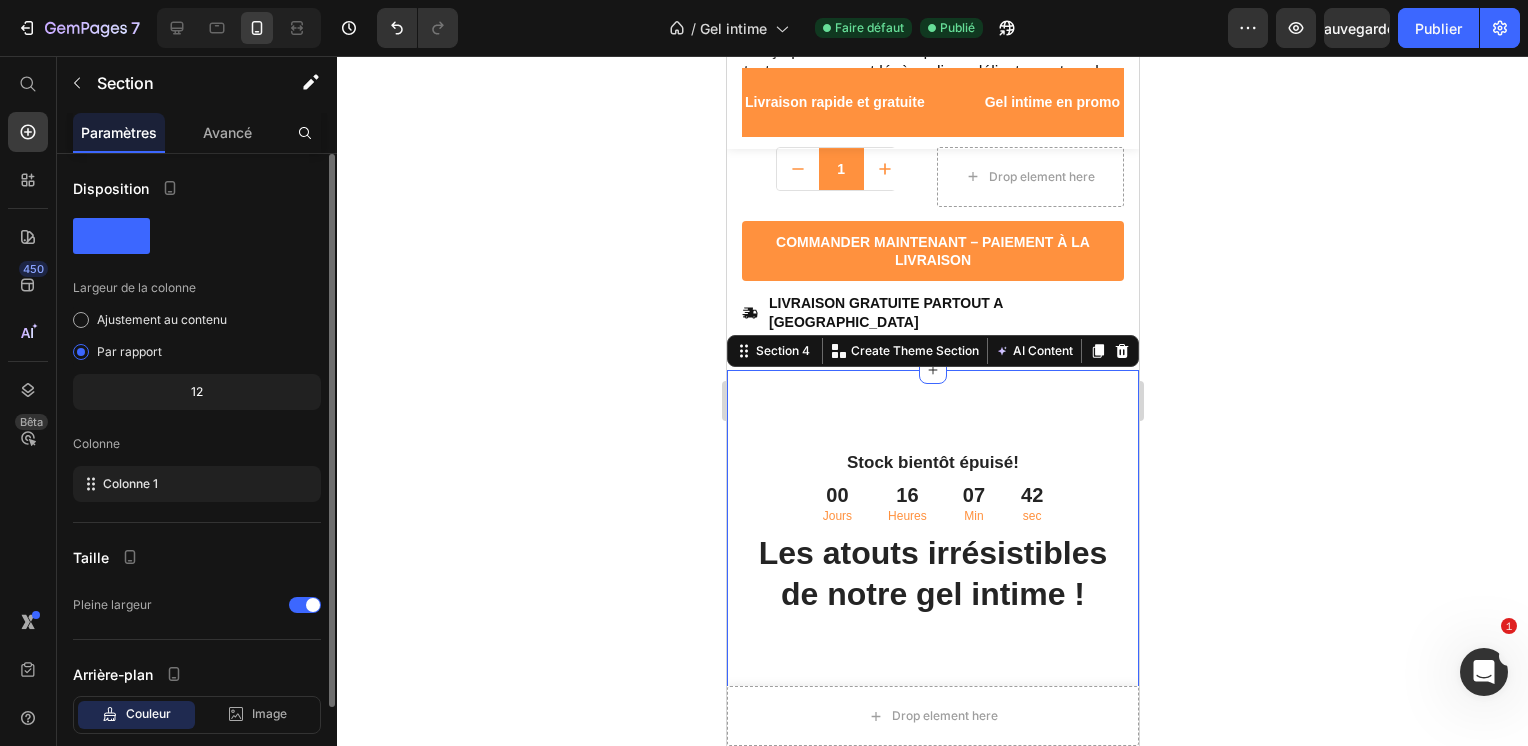 click on "12" 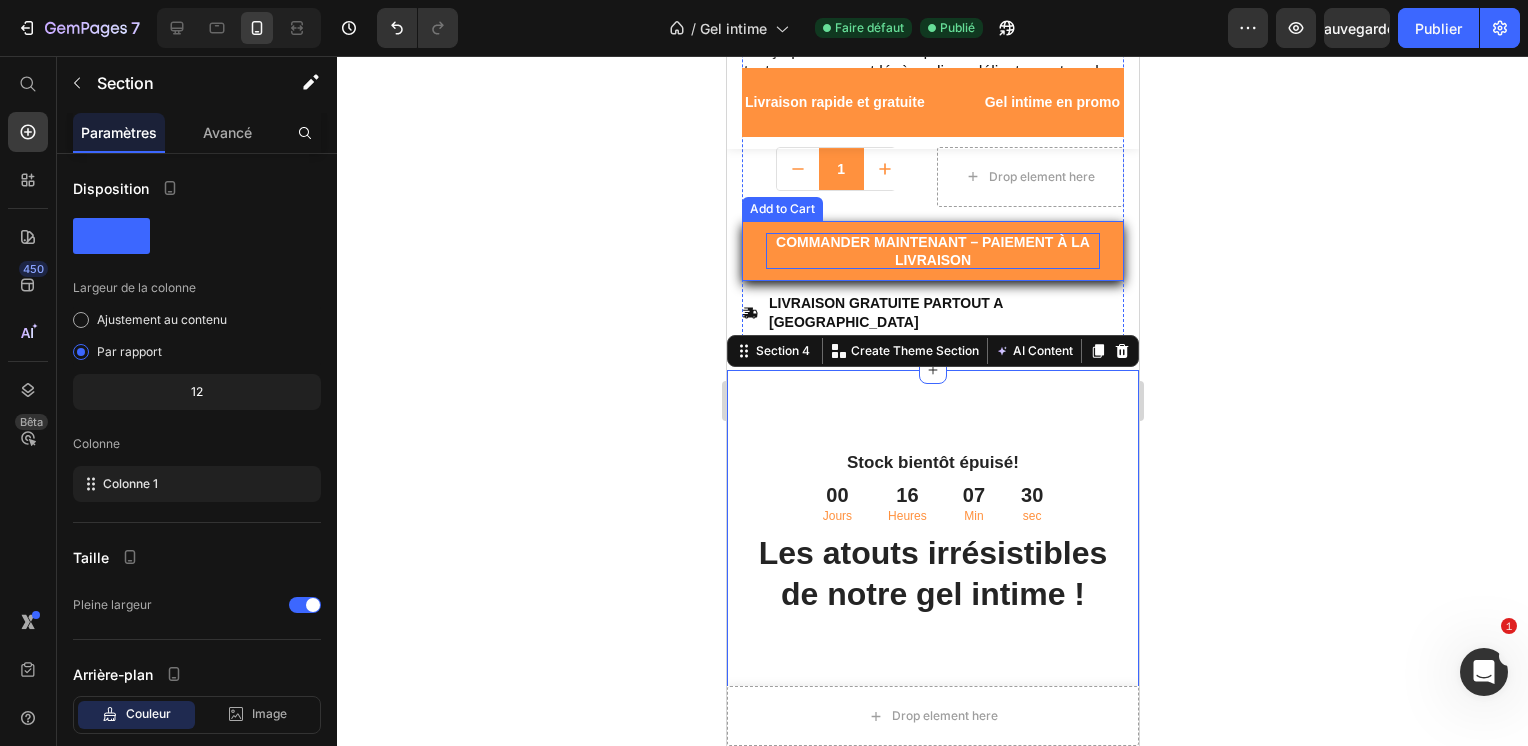 click on "Commander maintenant – Paiement à la livraison" at bounding box center [932, 251] 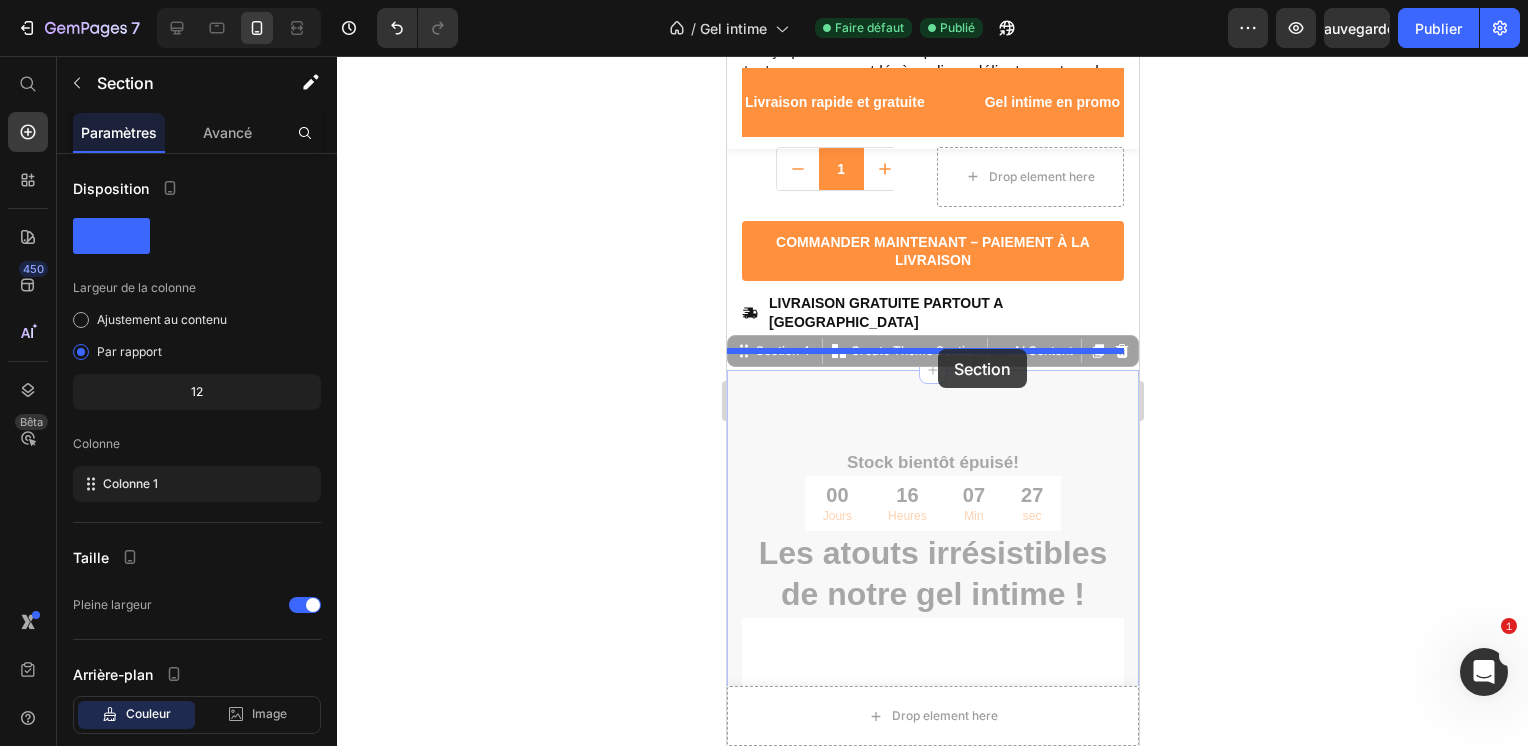drag, startPoint x: 933, startPoint y: 378, endPoint x: 937, endPoint y: 349, distance: 29.274563 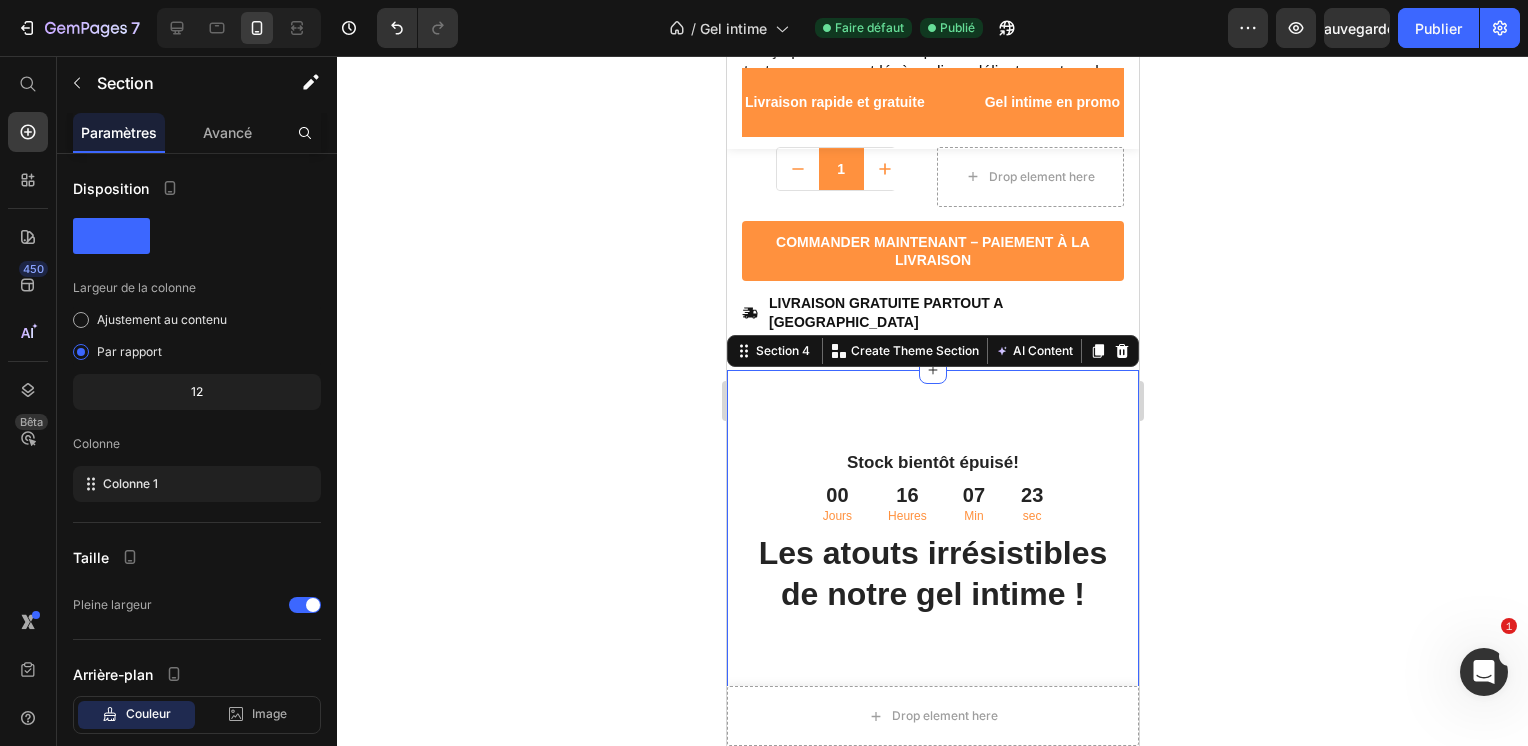 click 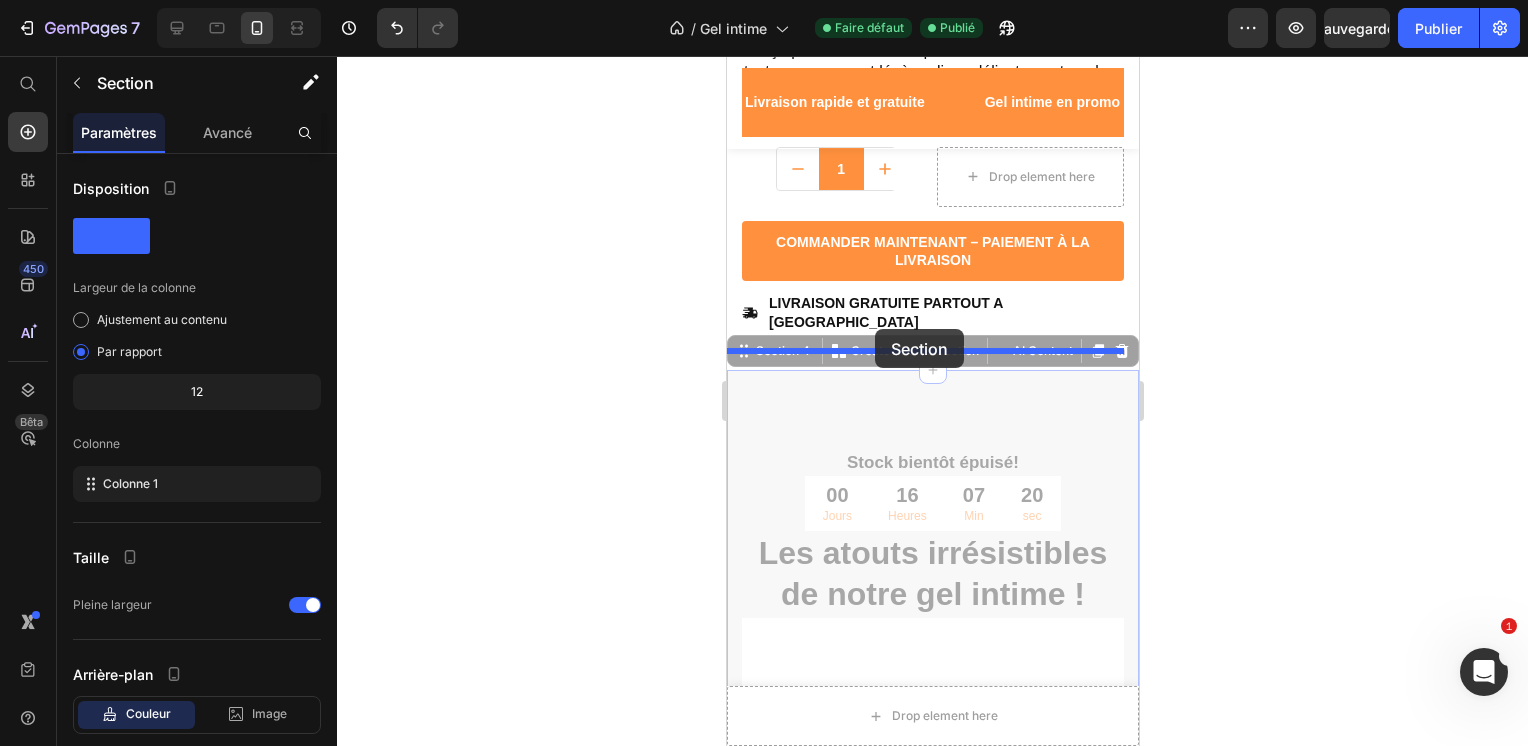 drag, startPoint x: 879, startPoint y: 370, endPoint x: 874, endPoint y: 329, distance: 41.303753 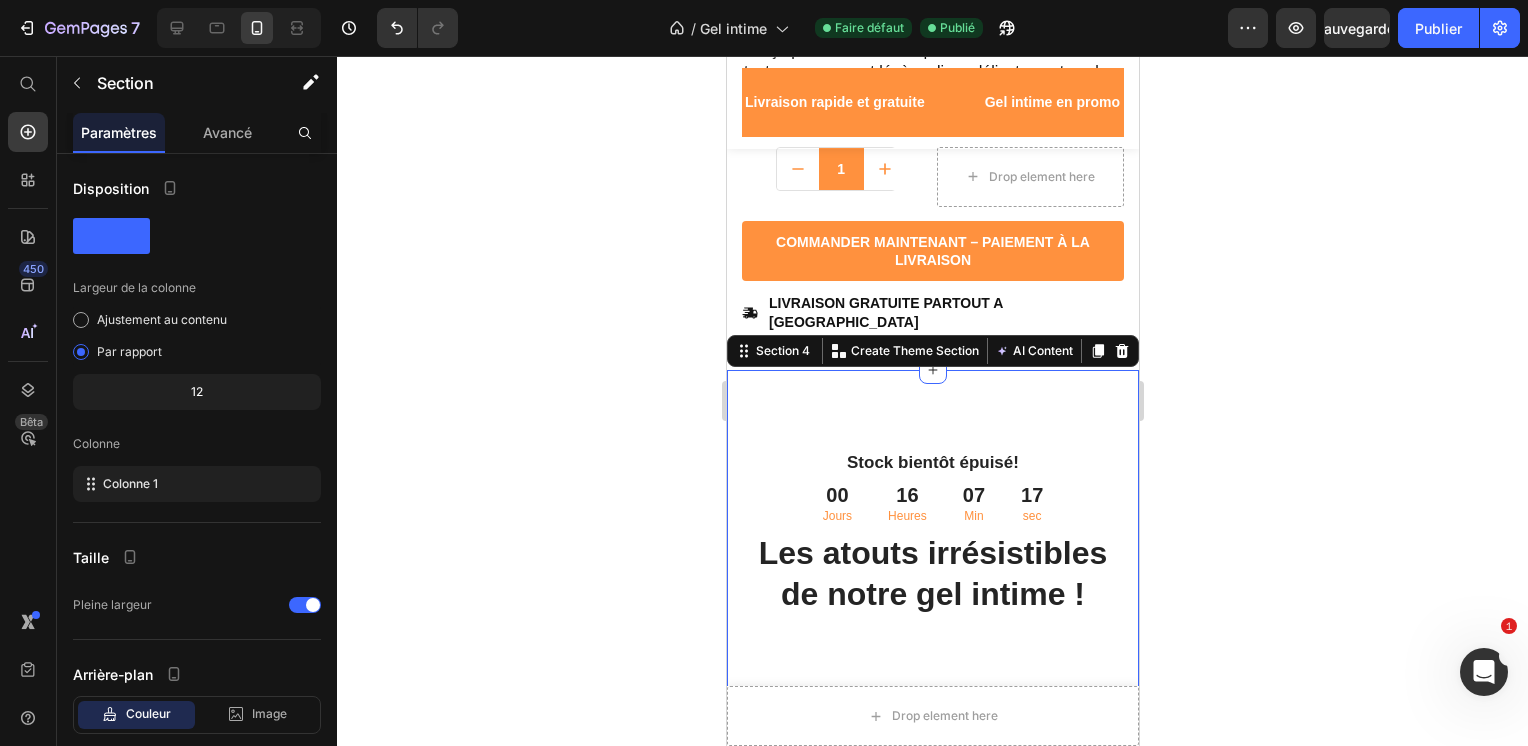 click 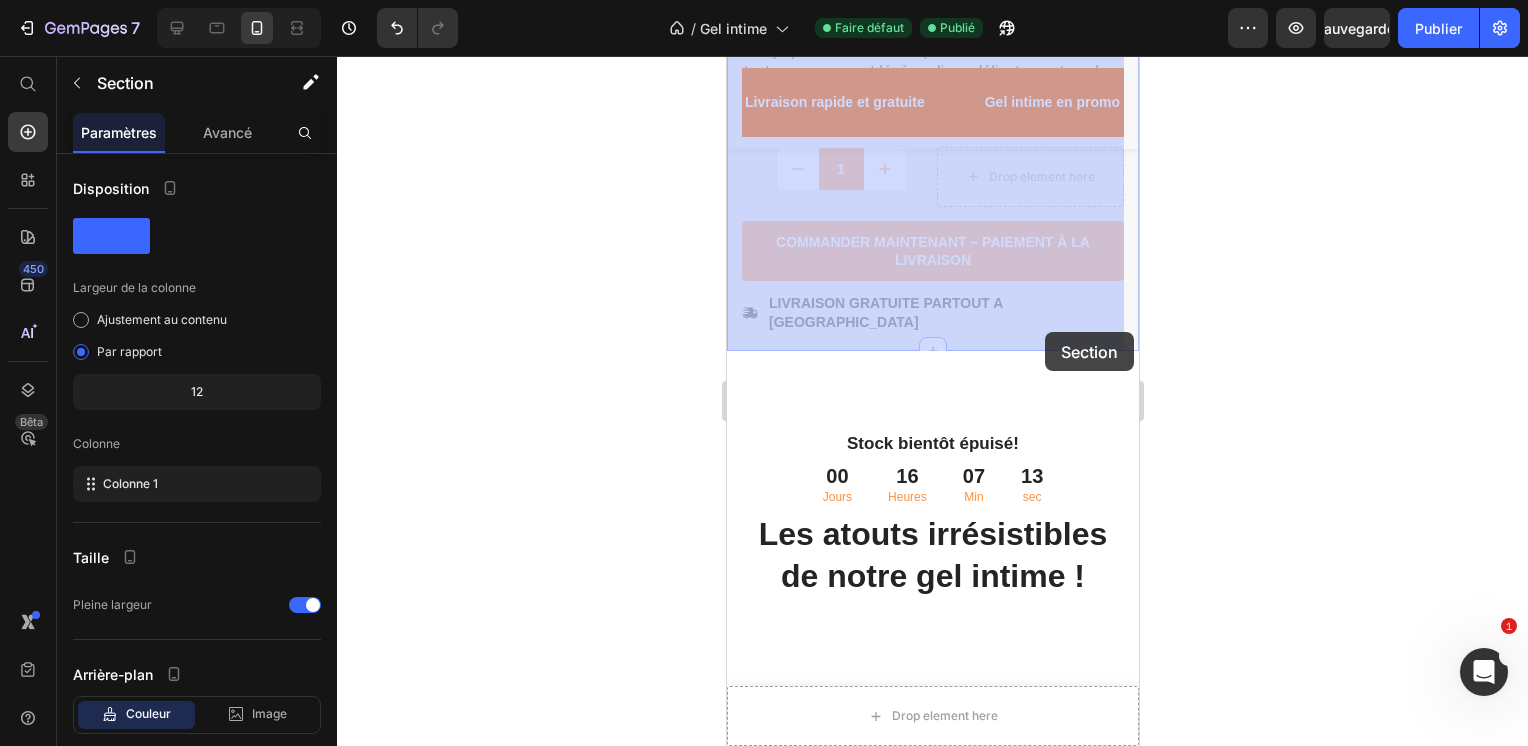 drag, startPoint x: 1041, startPoint y: 344, endPoint x: 1044, endPoint y: 331, distance: 13.341664 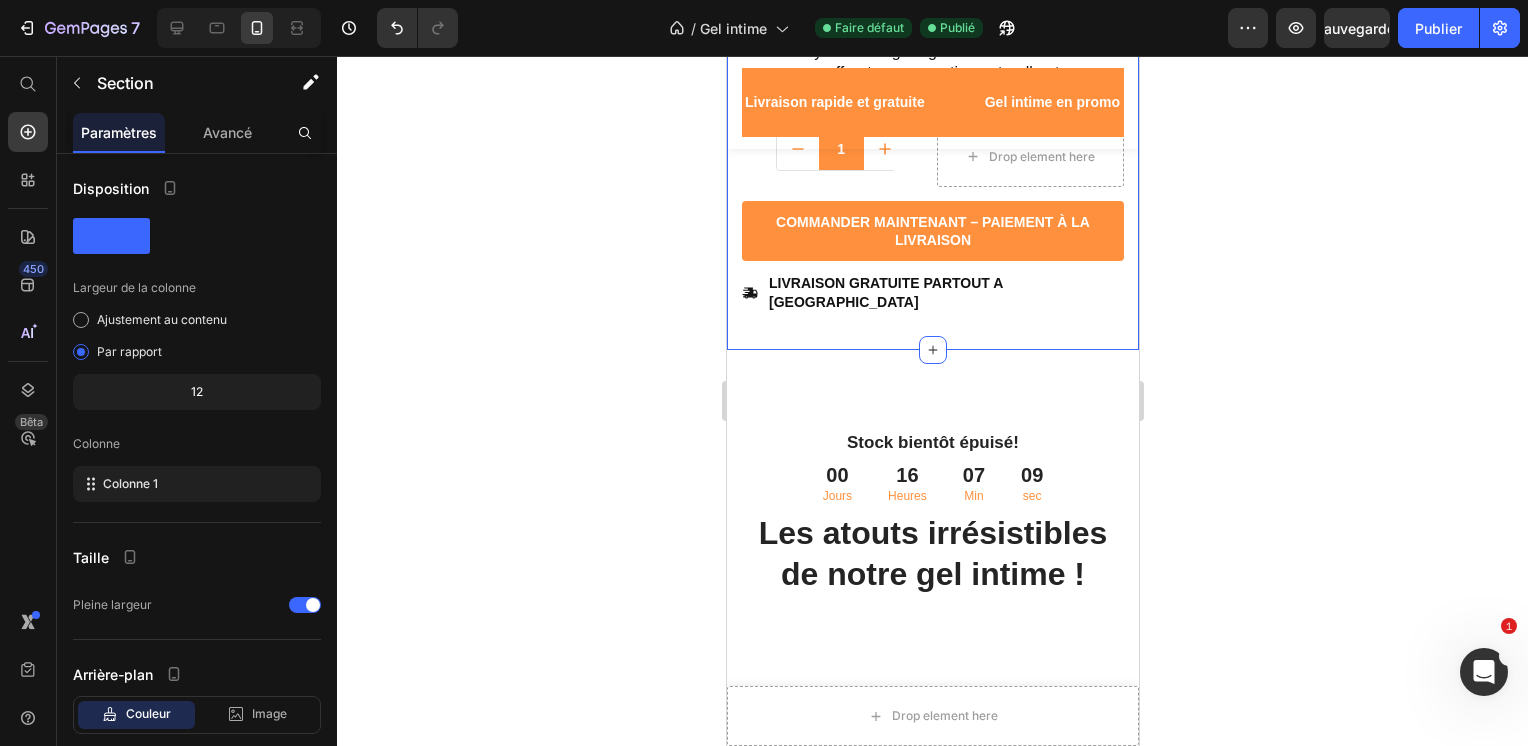 scroll, scrollTop: 714, scrollLeft: 0, axis: vertical 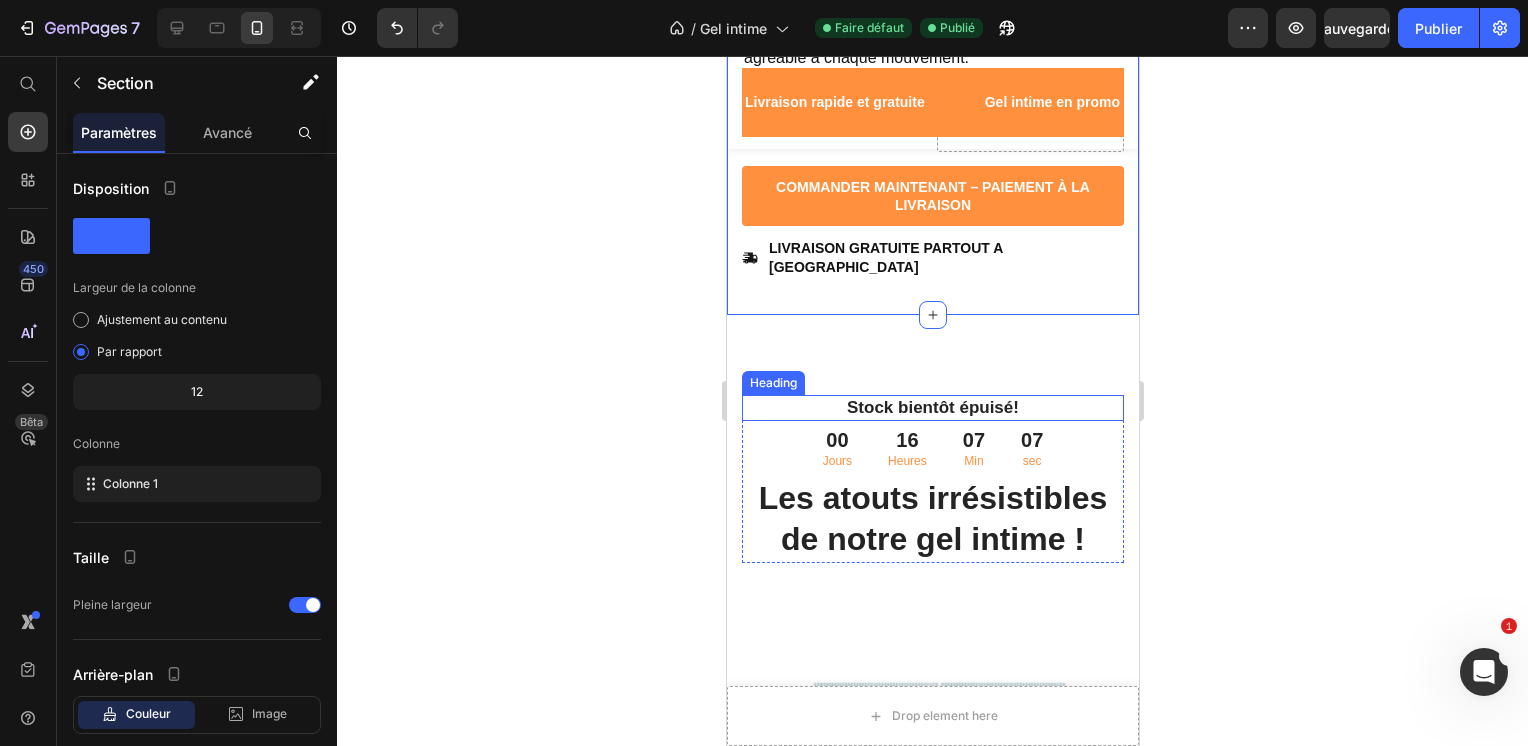 click 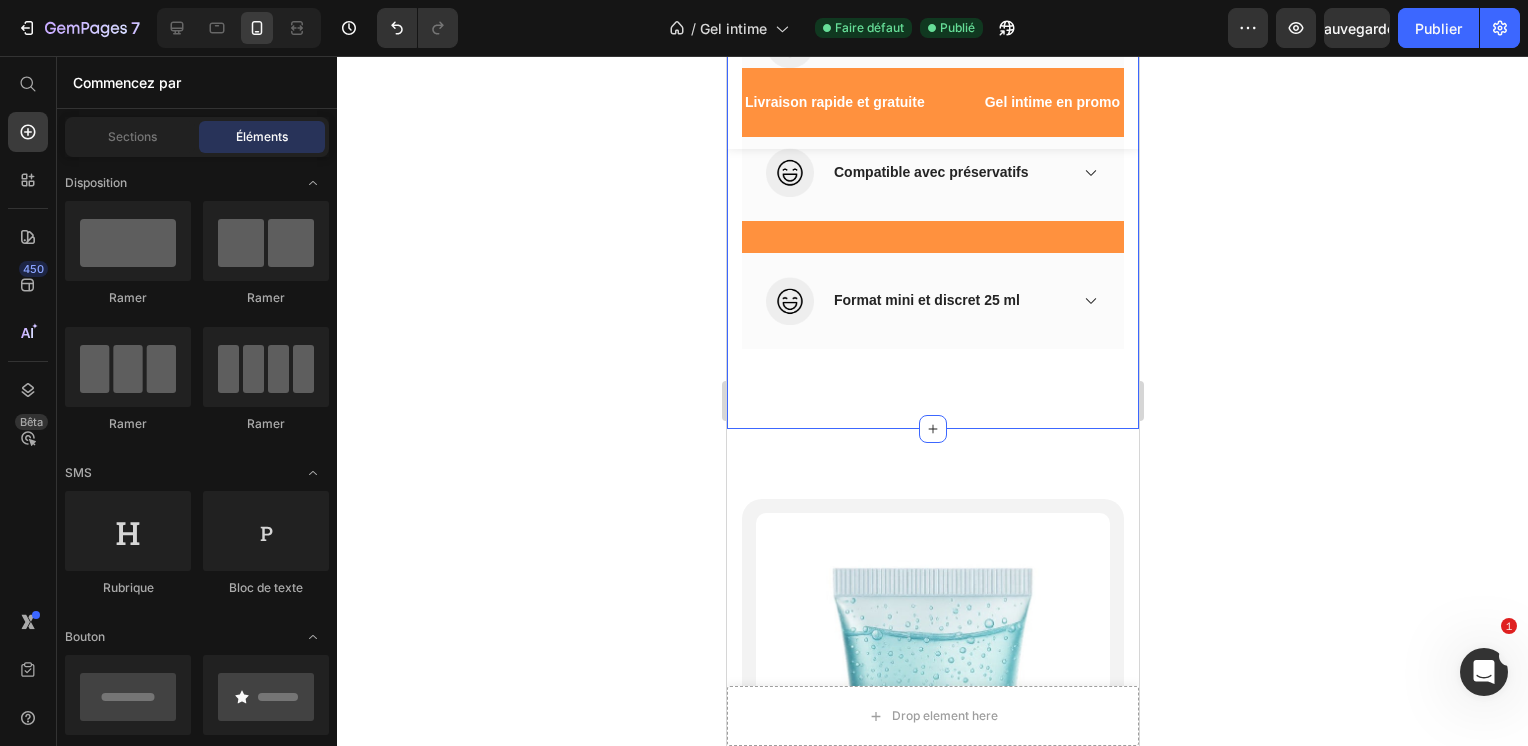 scroll, scrollTop: 1980, scrollLeft: 0, axis: vertical 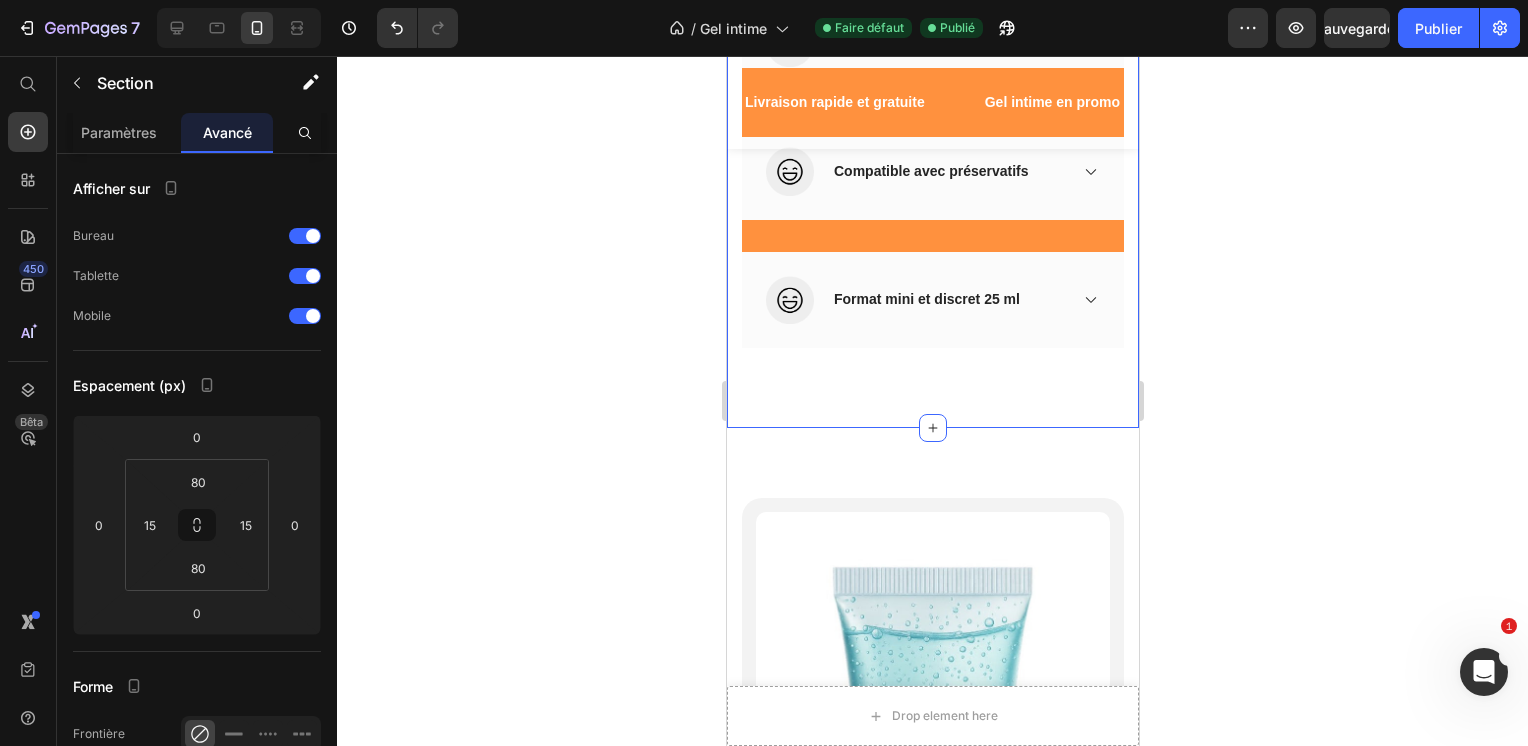 click on "Stock bientôt épuisé! Heading 00 Jours 16 Heures 06 Min 55 sec CountDown Timer Les atouts irrésistibles de notre gel intime ! Heading Row (P) Images & Gallery Image
Texture fluide & non collante Accordion Row Image
Sans parfum agressif Accordion Row Image
Compatible avec préservatifs  Accordion Row Image
Format mini et discret 25 ml Accordion Row Row Product Section 4   You can create reusable sections Create Theme Section AI Content Write with GemAI What would you like to describe here? Tone and Voice Persuasive Product Pack 3 Show more Generate" at bounding box center (932, -271) 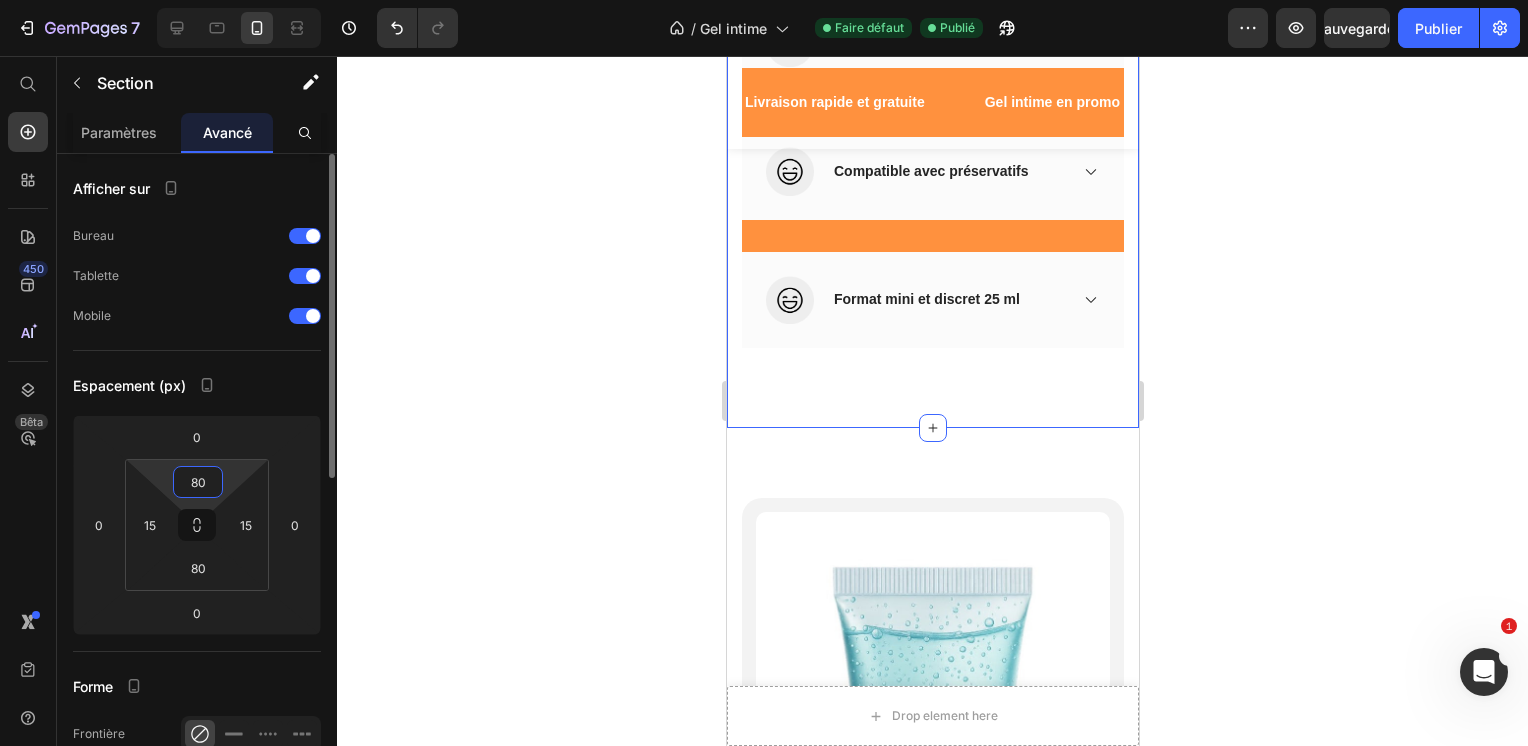 click on "80" at bounding box center (198, 482) 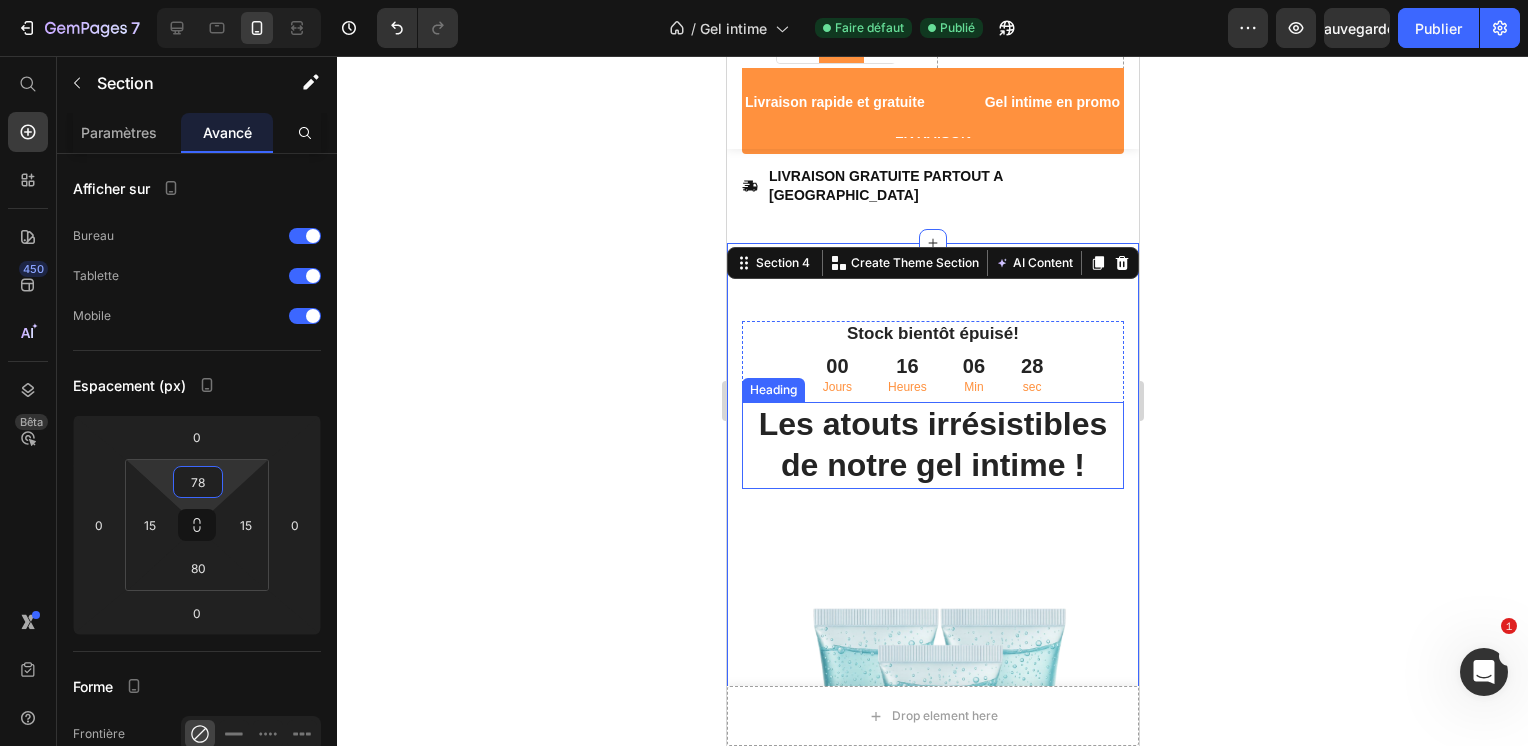 scroll, scrollTop: 784, scrollLeft: 0, axis: vertical 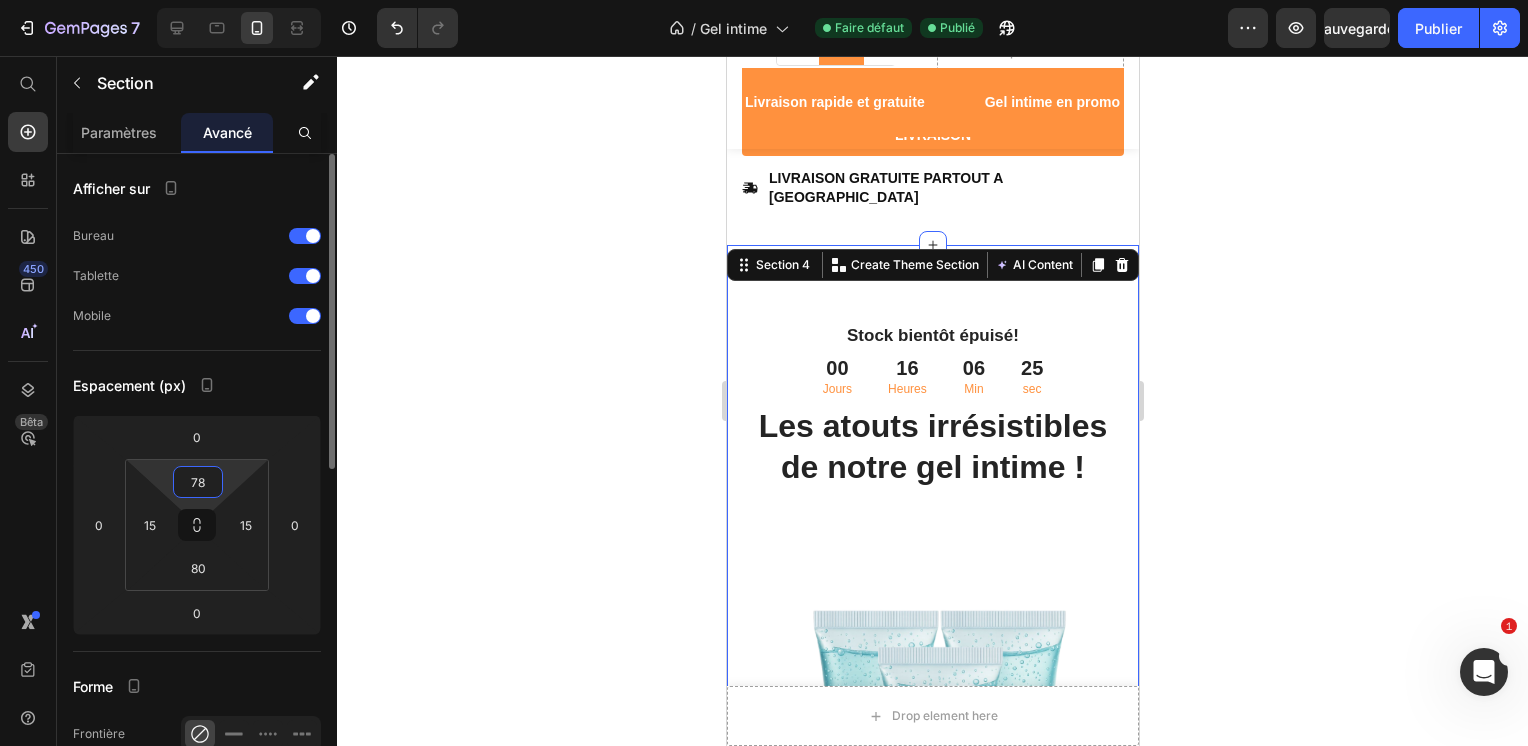 type on "7" 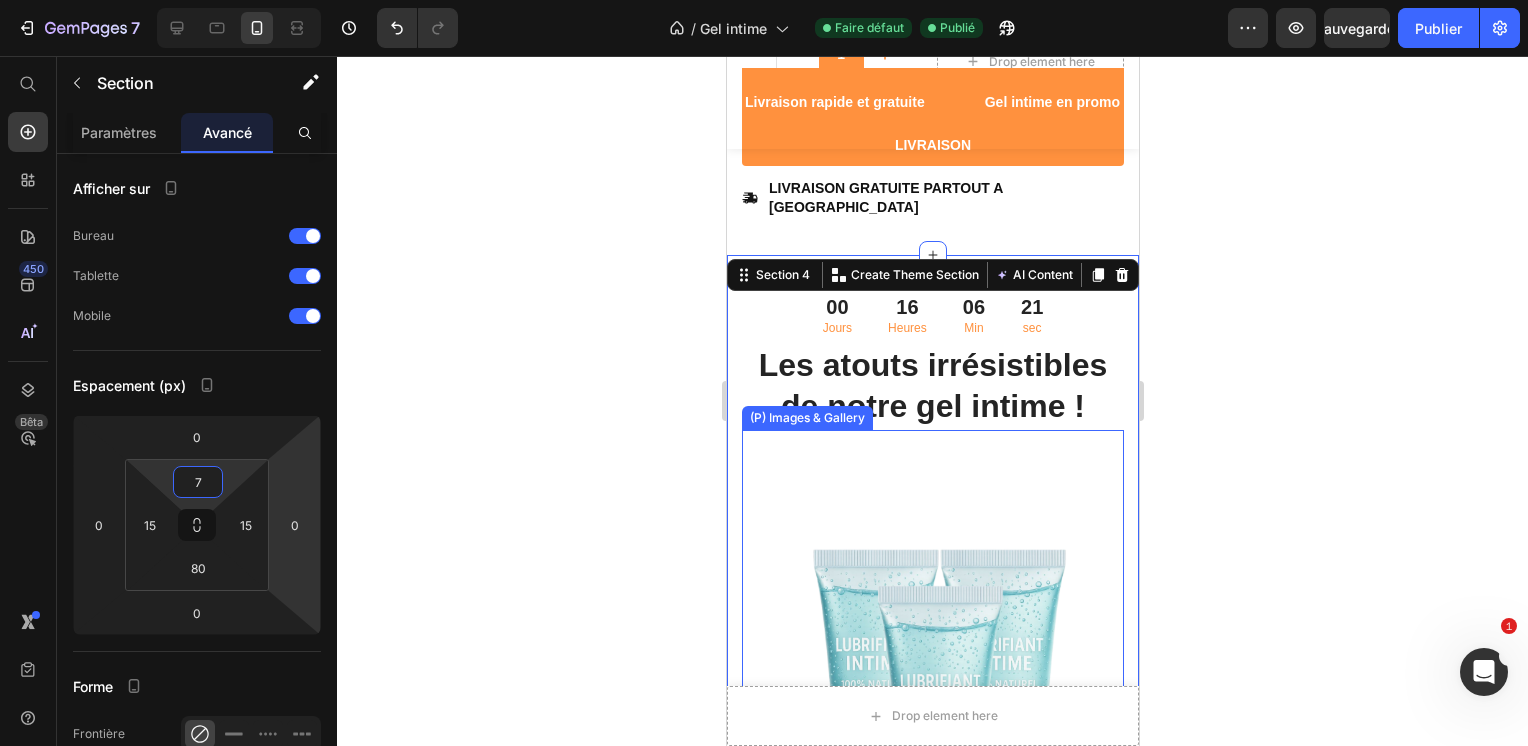 scroll, scrollTop: 772, scrollLeft: 0, axis: vertical 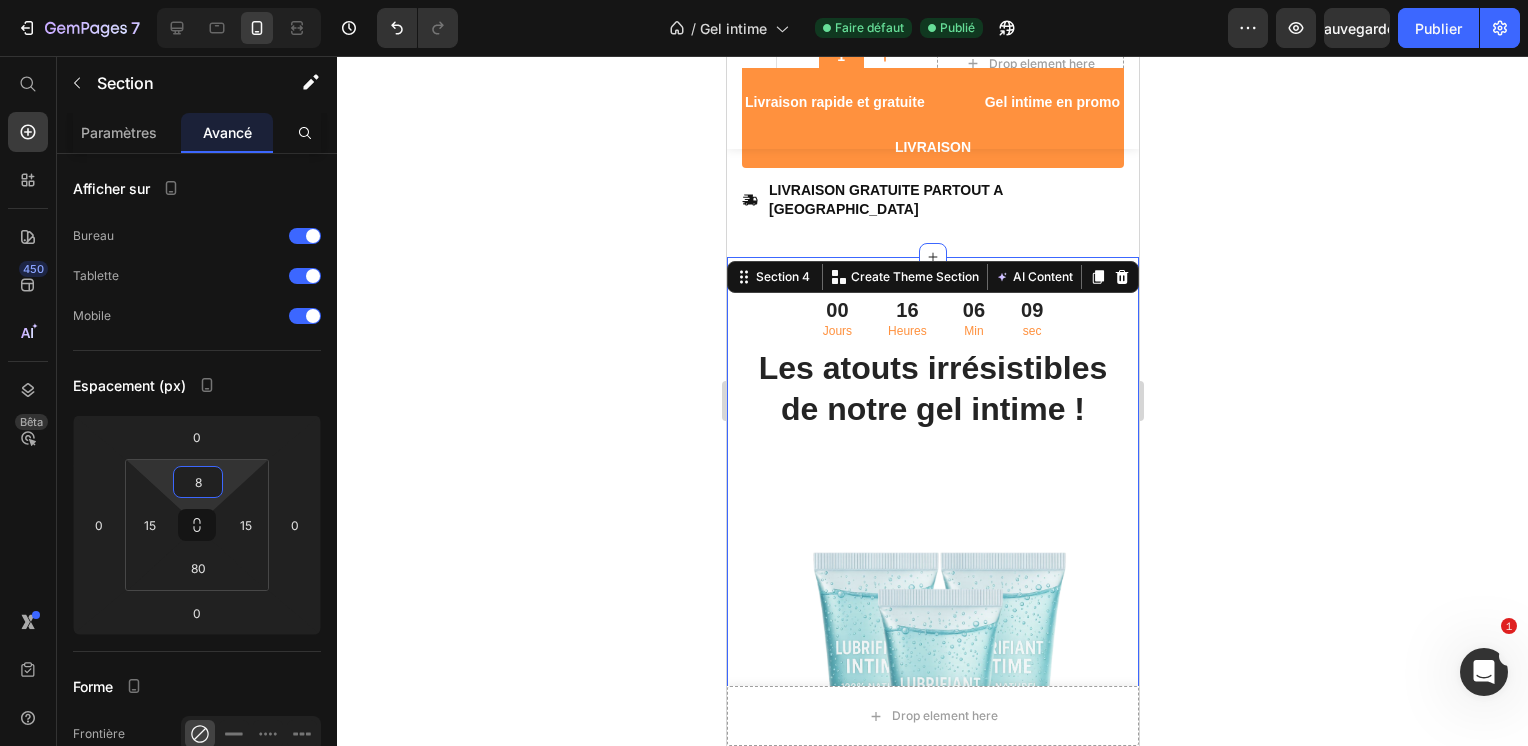 type on "8" 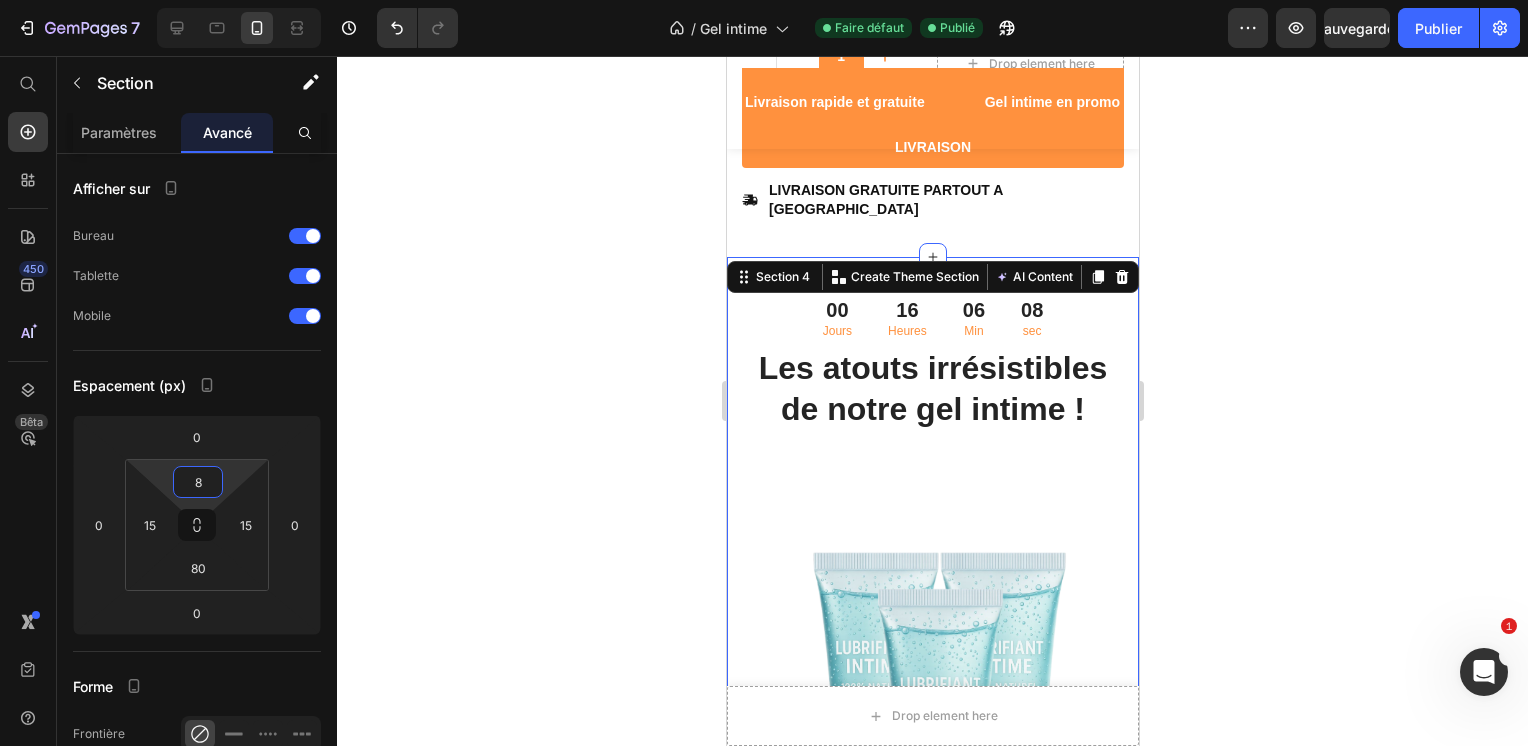 click 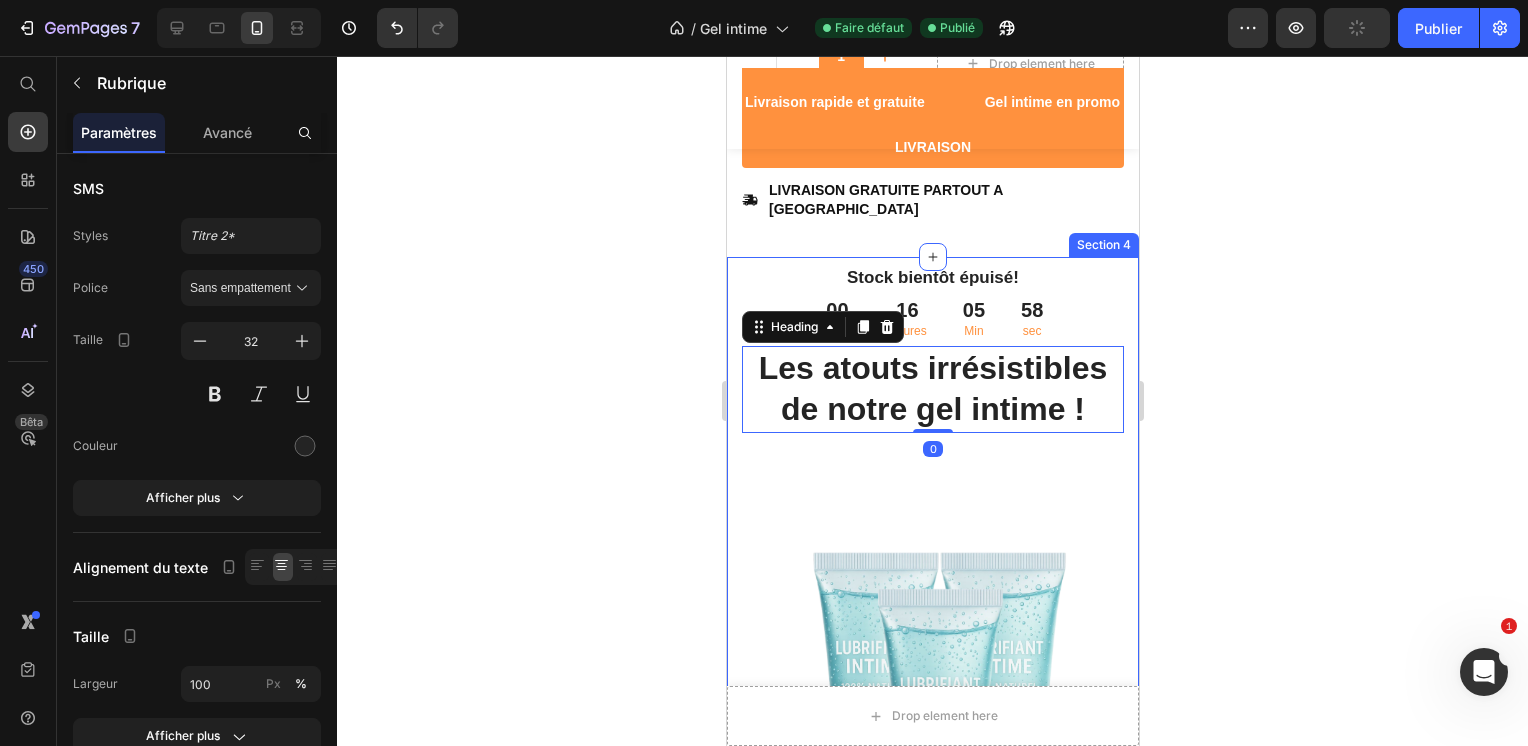 click on "Stock bientôt épuisé! Heading 00 Jours 16 Heures 05 Min 58 sec CountDown Timer Les atouts irrésistibles de notre gel intime ! Heading   0 Row (P) Images & Gallery Image
Texture fluide & non collante Accordion Row Image
Sans parfum agressif Accordion Row Image
Compatible avec préservatifs  Accordion Row Image
Format mini et discret 25 ml Accordion Row Row Product Section 4" at bounding box center (932, 920) 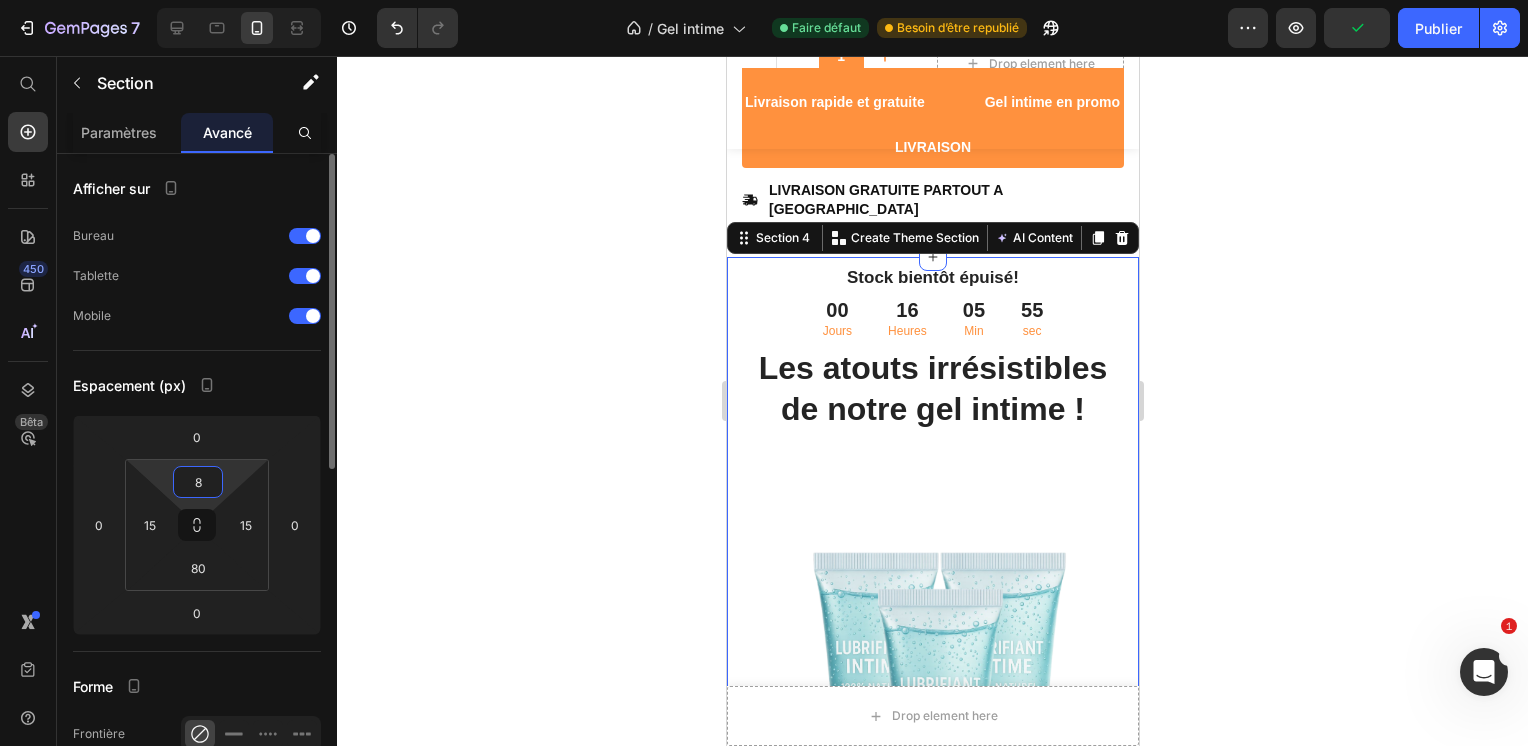 click on "8" at bounding box center [198, 482] 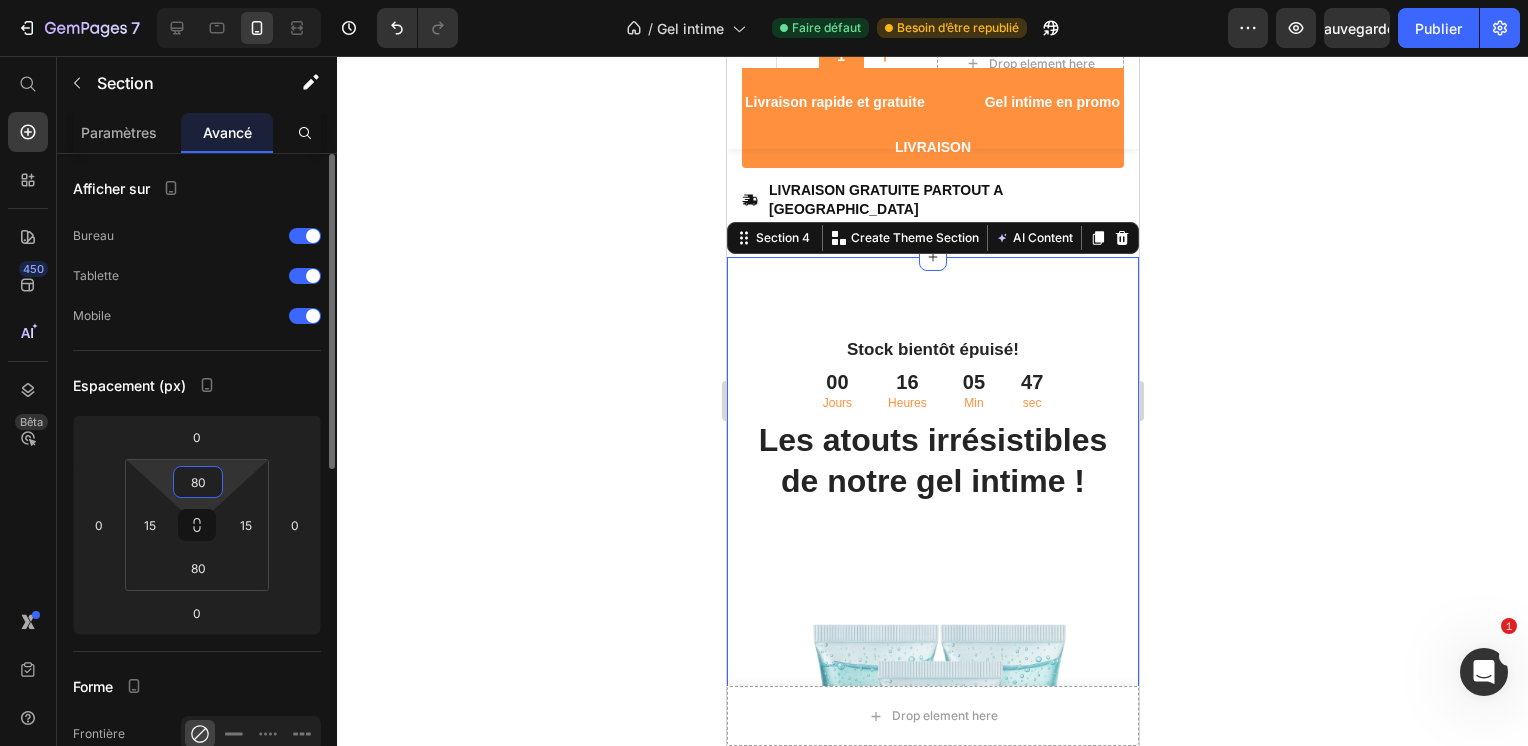 type on "8" 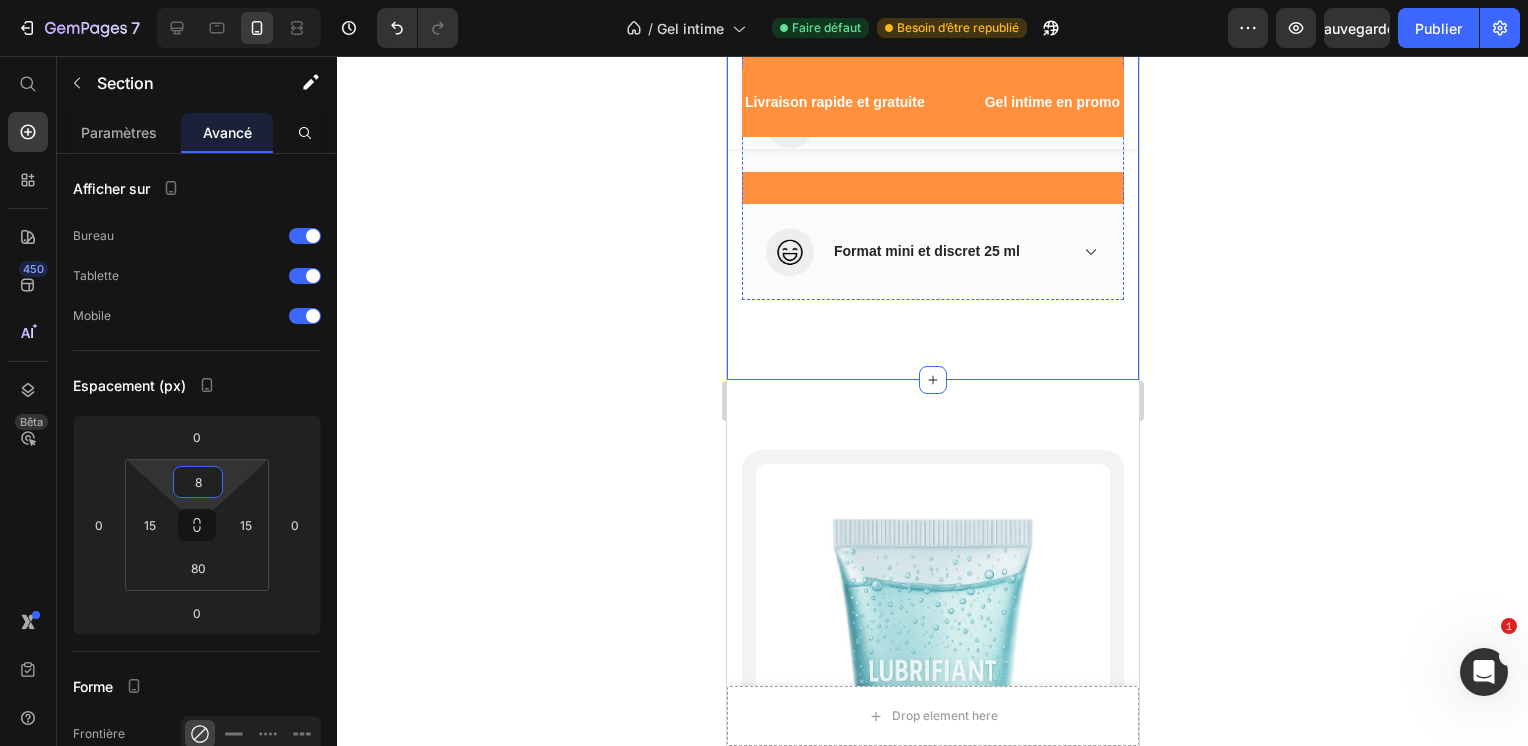scroll, scrollTop: 1980, scrollLeft: 0, axis: vertical 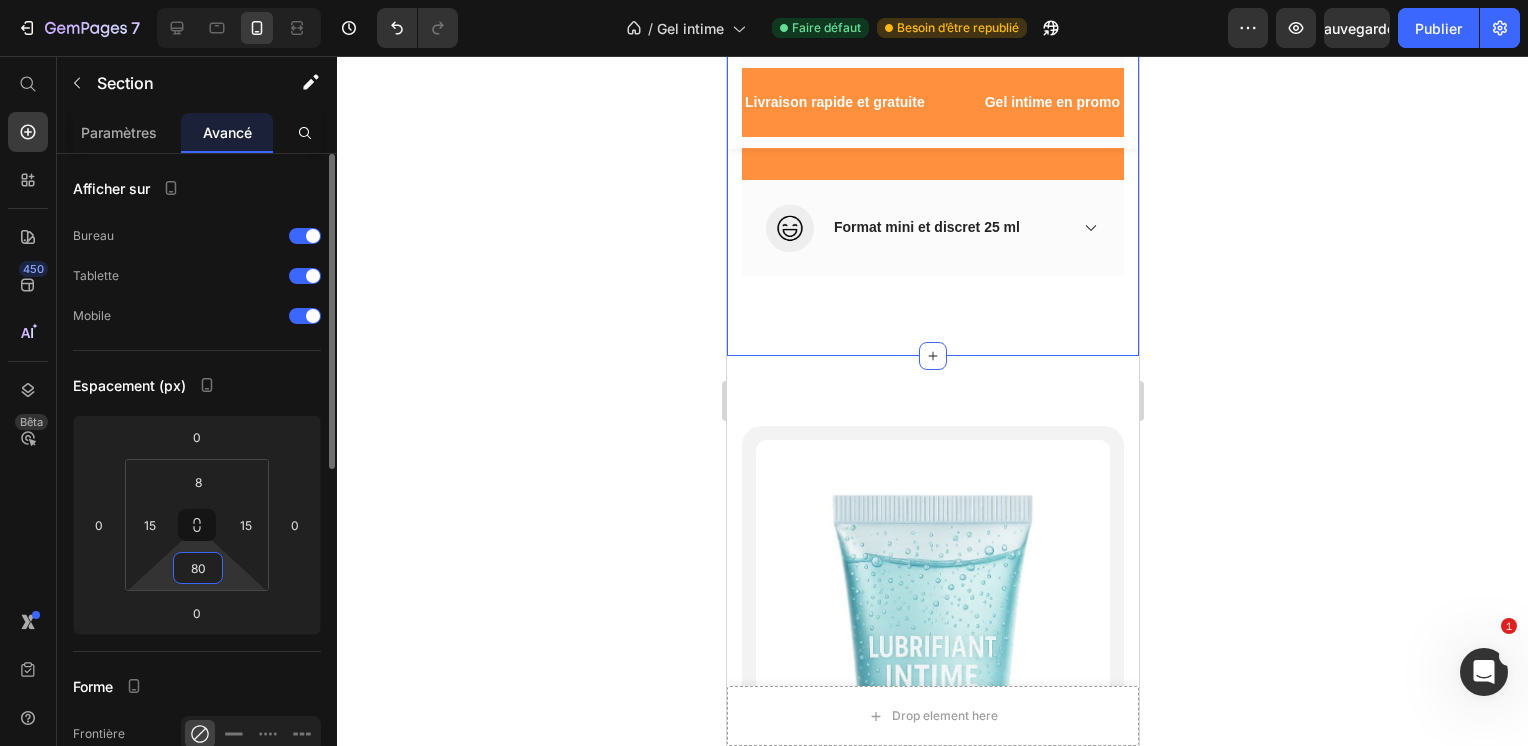 click on "80" at bounding box center (198, 568) 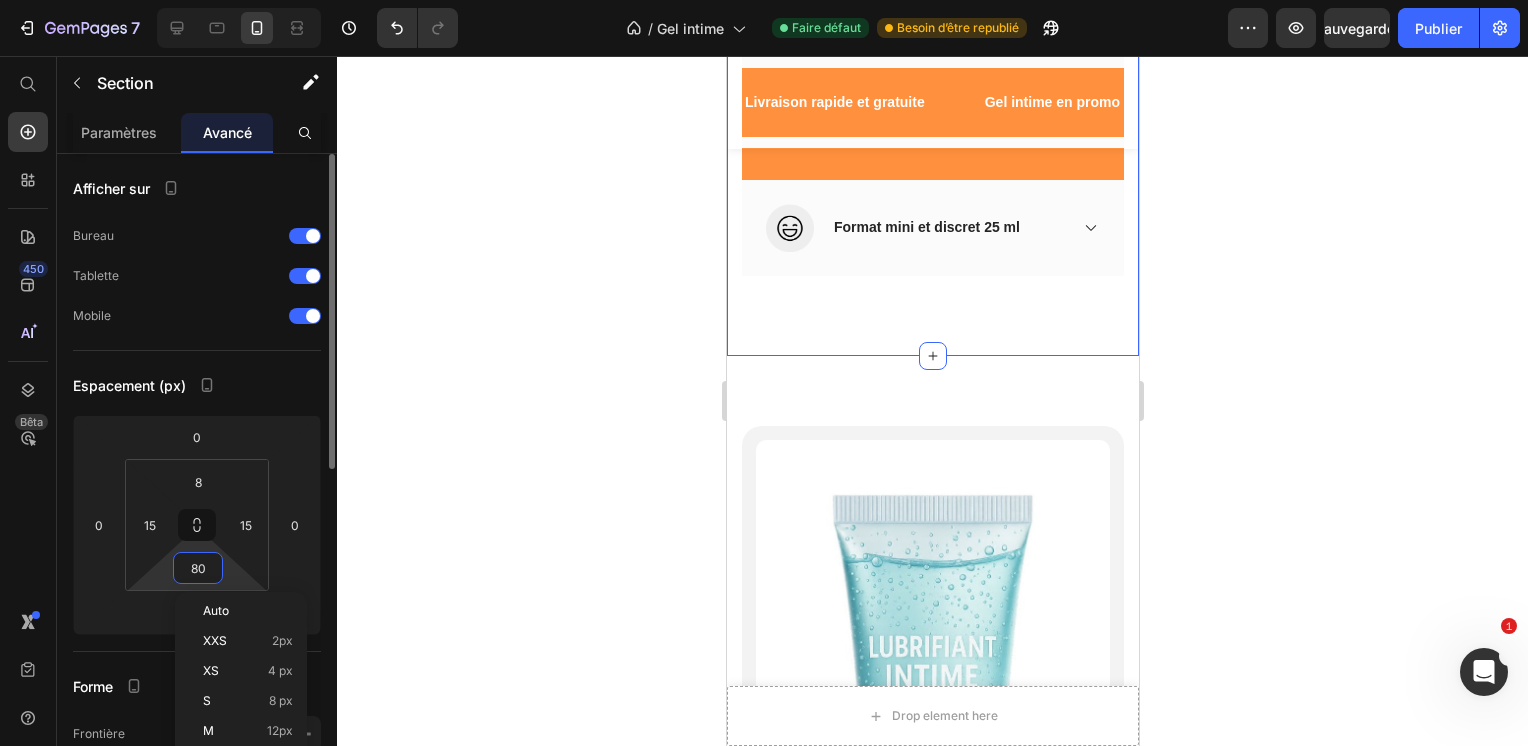 type on "8" 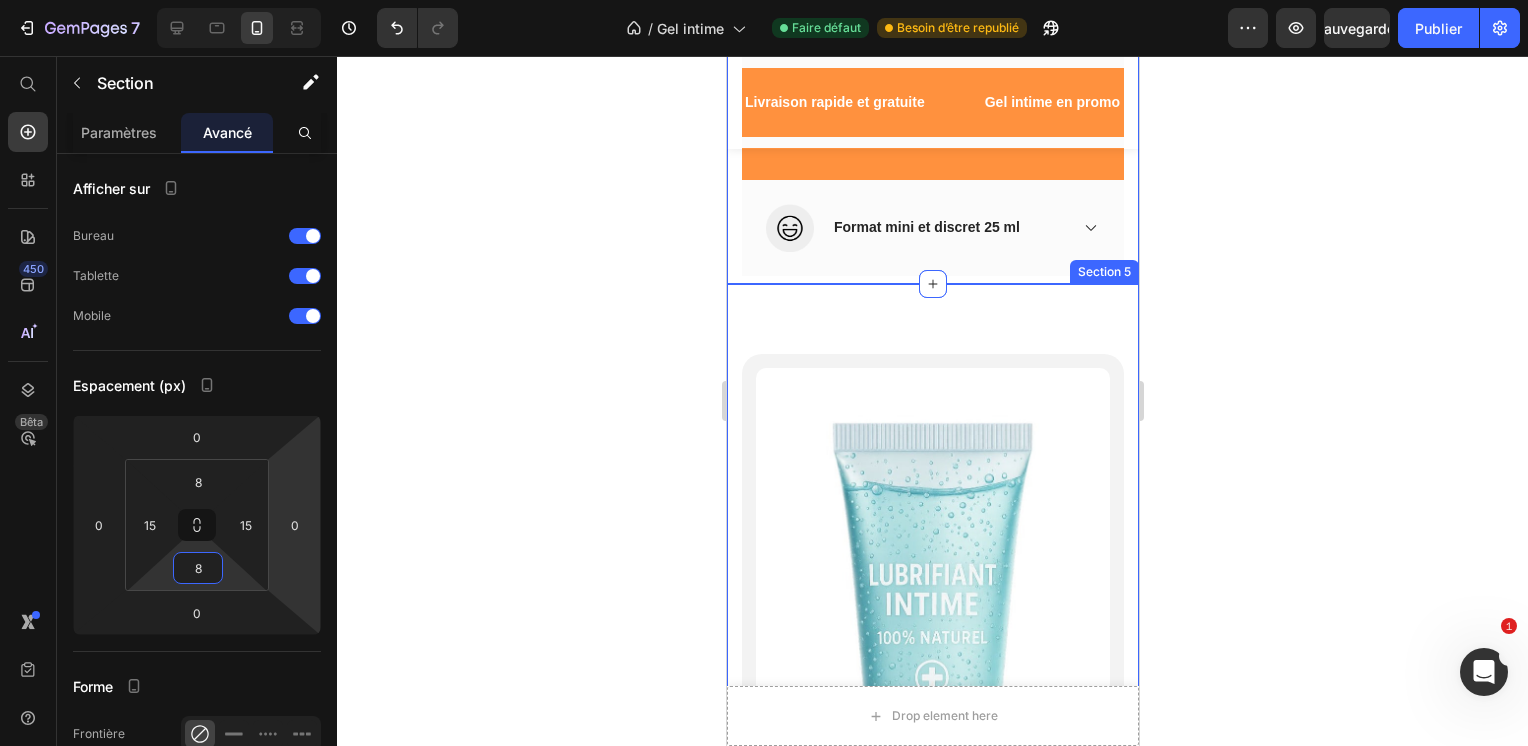 click on "Product Images Glisse tout naturelle Text Block Douce Tentation Heading La douceur qui vous accompagne partout. Text Block Icon Icon Icon Icon Icon Icon List 768 clients satisfaits Text Block Row 7,500.00 FCFA Product Price 4,500.00 FCFA Product Price Row    Livraison en toute discrétion gratuitement  Text Block 1 Product Quantity
VALIDER MA COMMANDE   Add to Cart Row Product Row Product Images Glisse tout naturelle Text Block Sensation Suprême Heading La douceur qui vous accompagne partout. Text Block Icon Icon Icon Icon Icon Icon List 1267clients satisfaits Text Block Row 15,000.00 FCFA Product Price 8,000.00 FCFA Product Price Row  Livraison en toute discrétion gratuitement  Text Block 1 Product Quantity
VALIDER MA COMMANDE Add to Cart Row Product Row Product Images Glisse tout naturelle Text Block Évasion Nocturne Heading La douceur qui vous accompagne partout. Text Block Icon Icon Icon Icon Icon Icon List 546clients satisfaits Text Block Row 16,500.00 FCFA Product Price Product Price" at bounding box center (932, 1757) 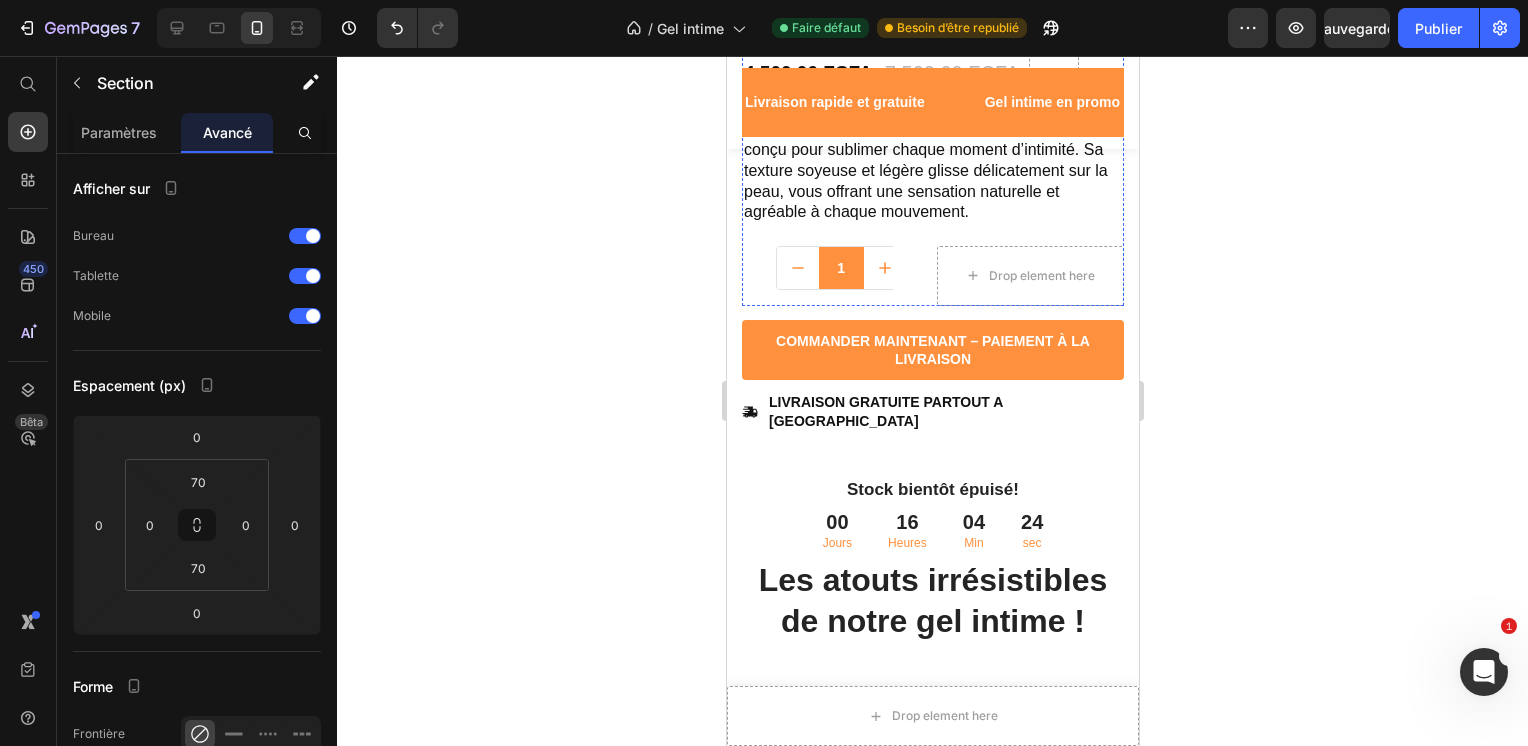 scroll, scrollTop: 562, scrollLeft: 0, axis: vertical 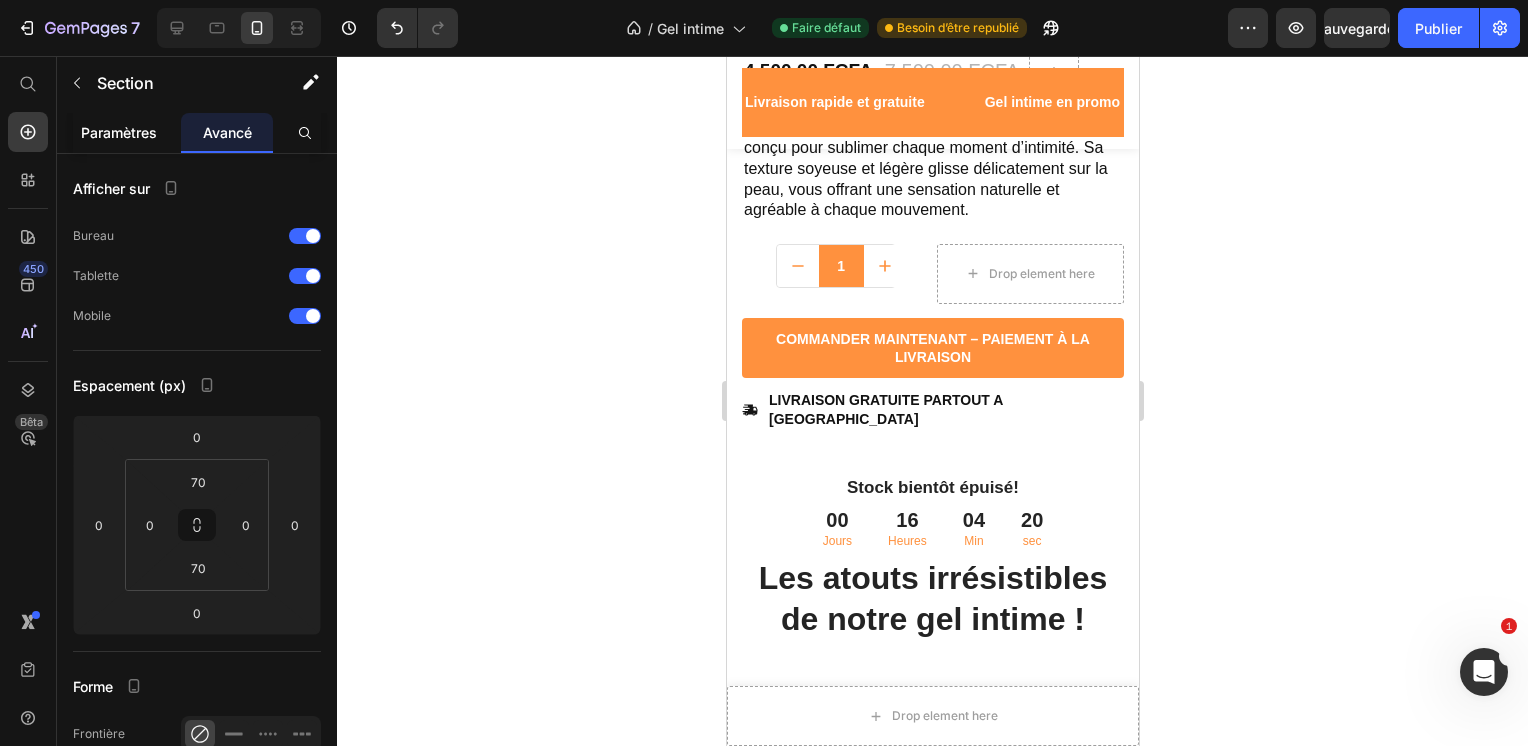 click on "Paramètres" at bounding box center (119, 132) 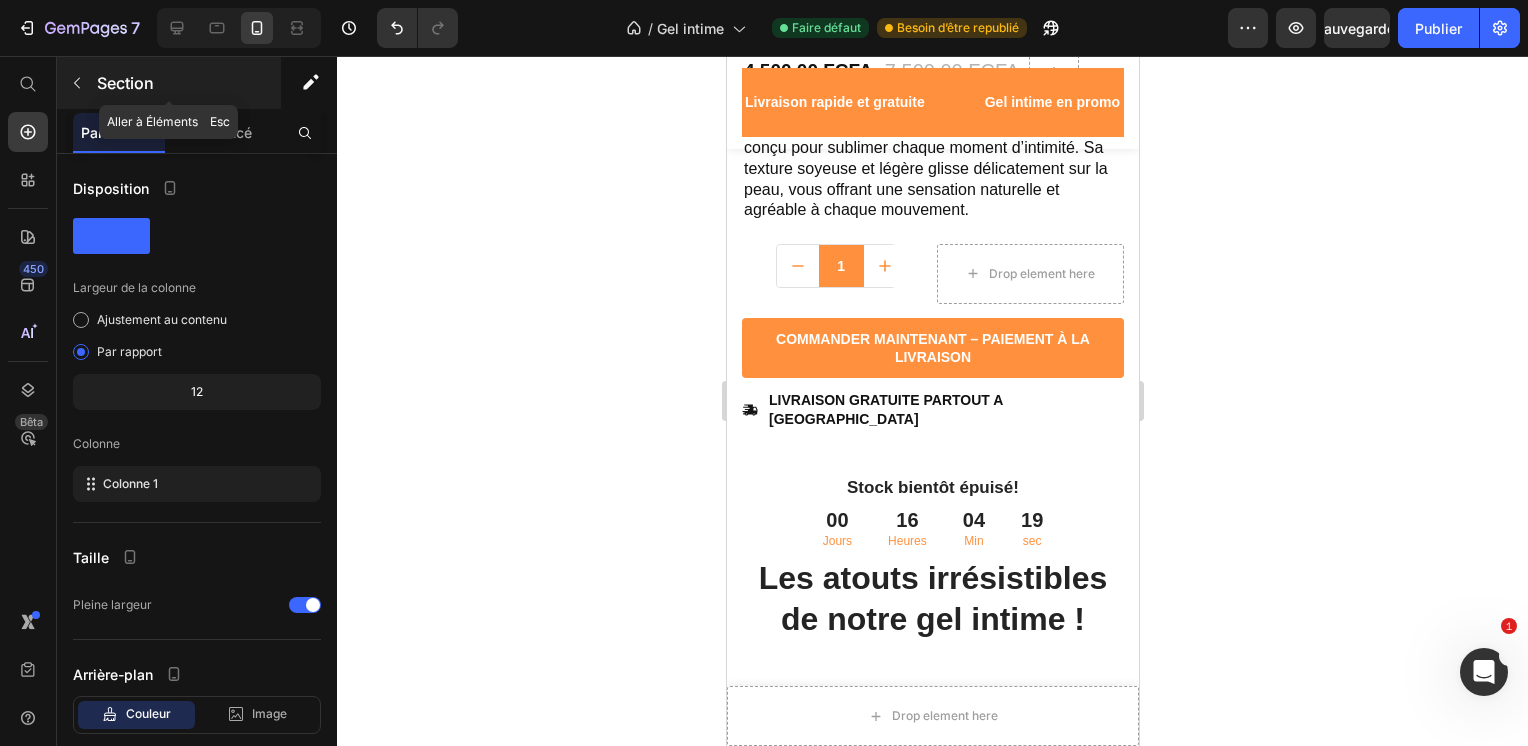 click on "Section" at bounding box center [187, 83] 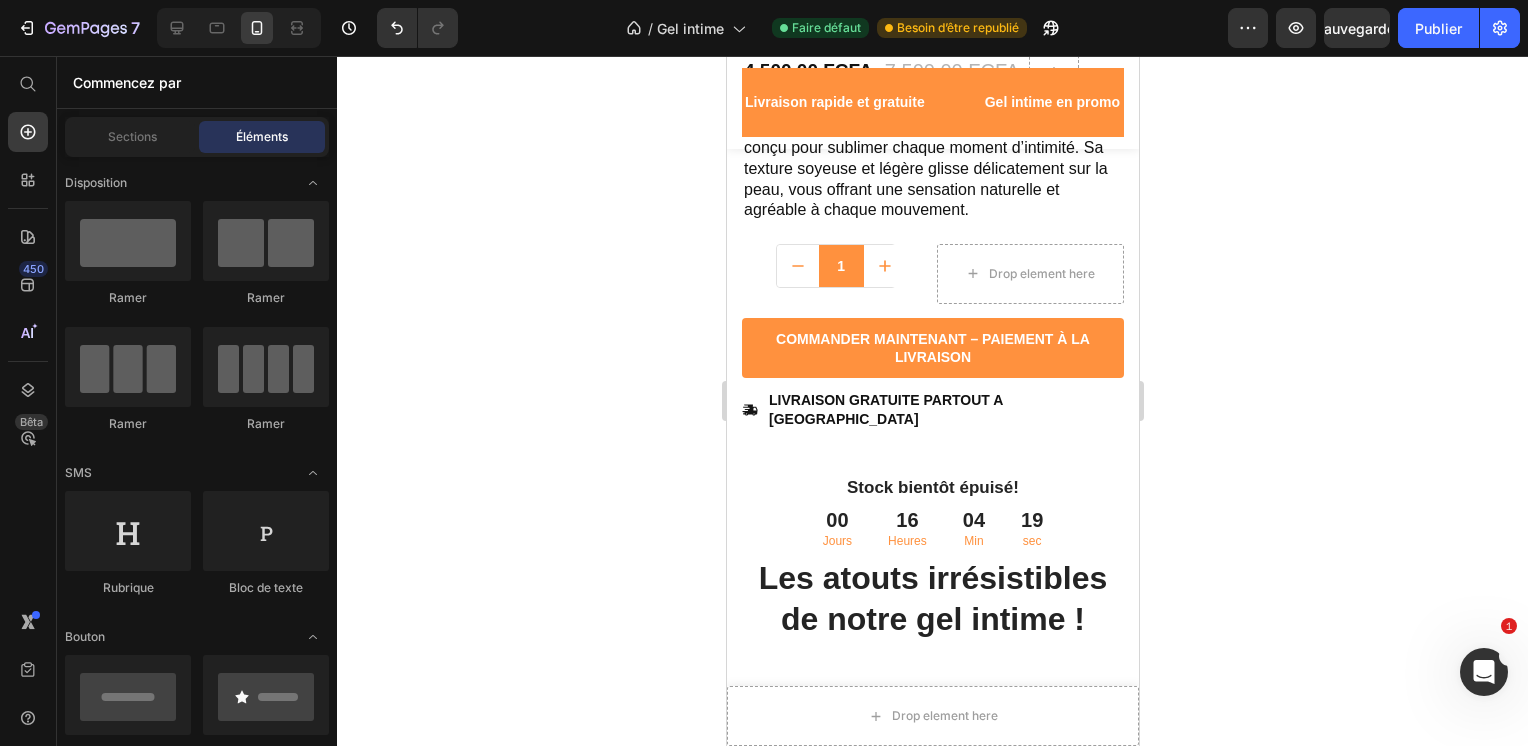 click on "Commencez par" at bounding box center [197, 82] 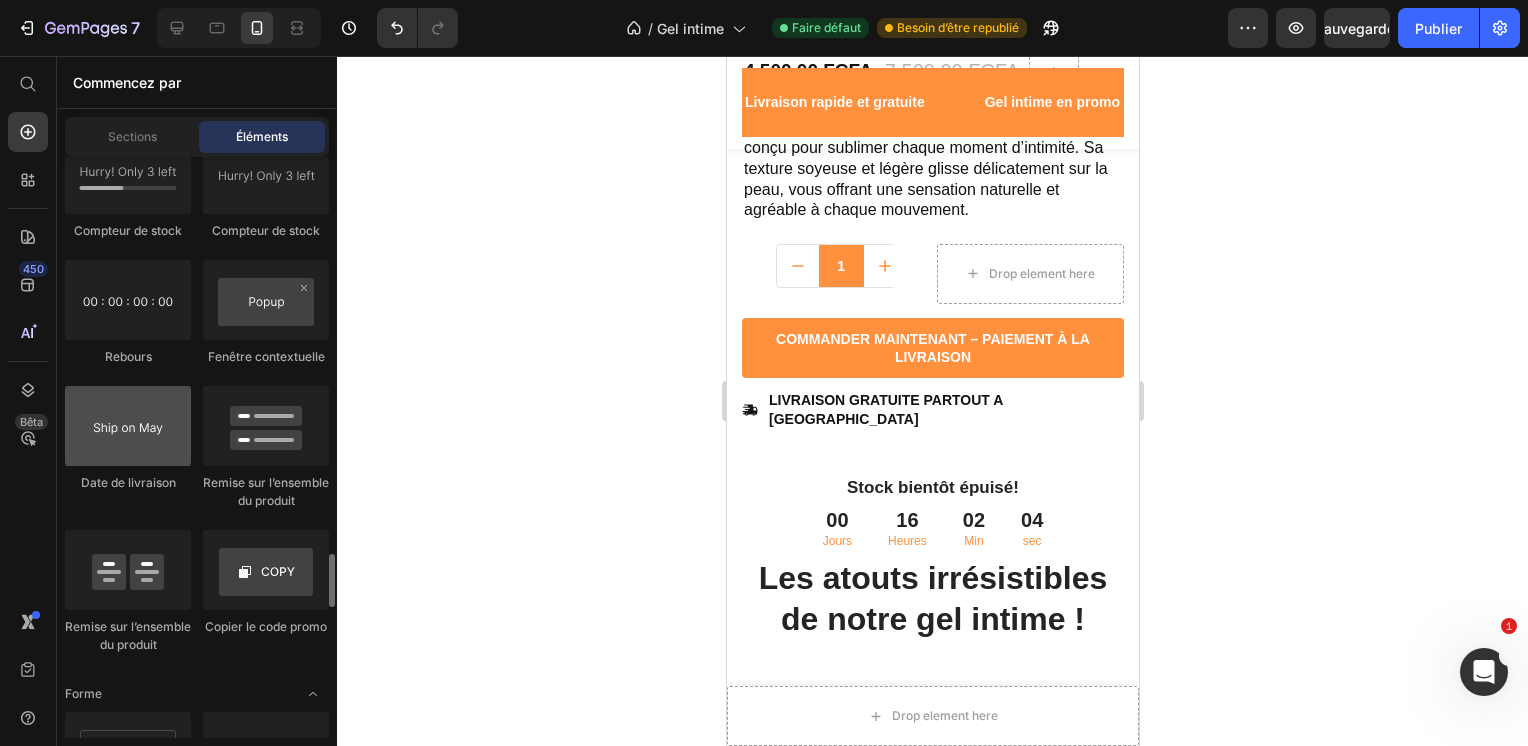 scroll, scrollTop: 4420, scrollLeft: 0, axis: vertical 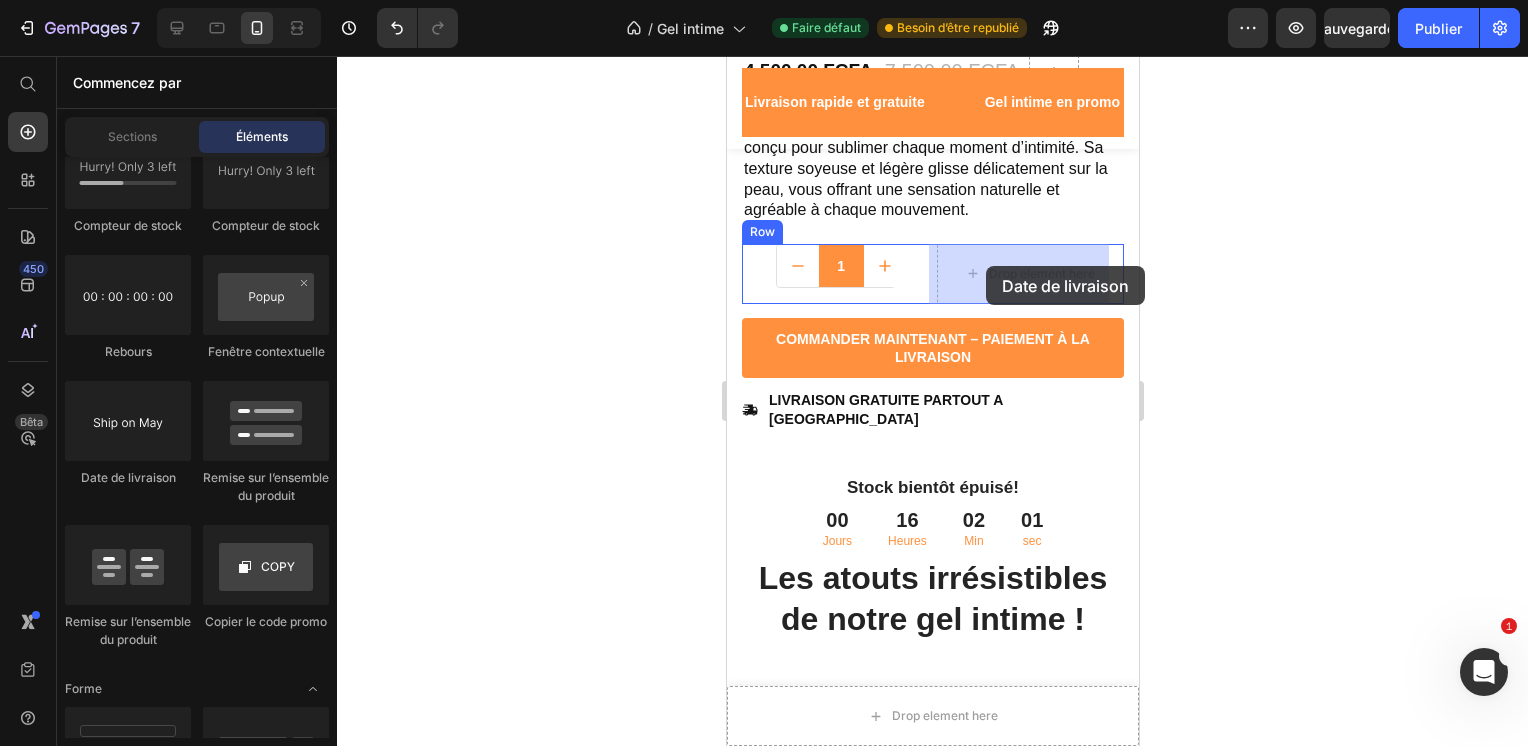 drag, startPoint x: 860, startPoint y: 530, endPoint x: 985, endPoint y: 266, distance: 292.0976 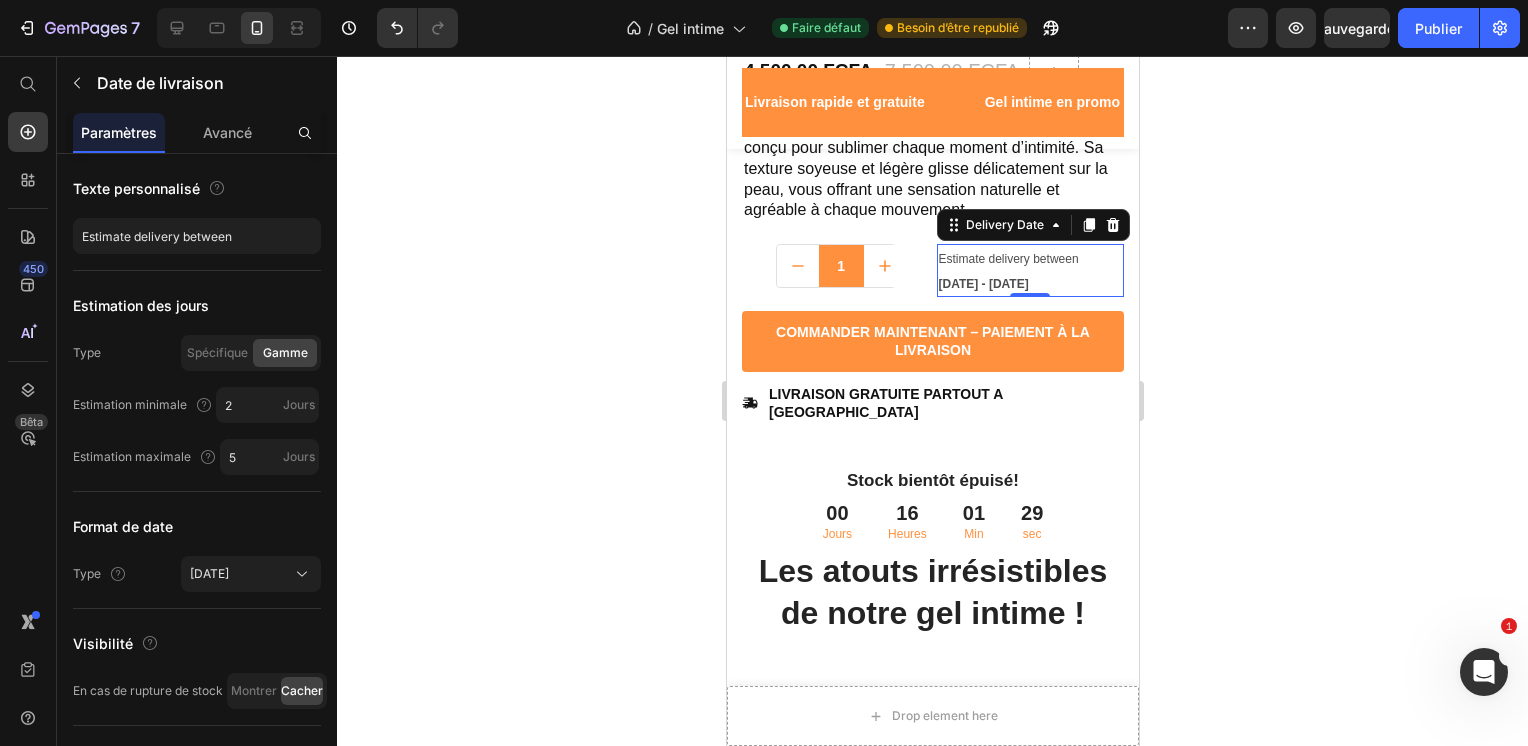 click on "Estimate delivery between
[DATE] - [DATE]" at bounding box center [1030, 270] 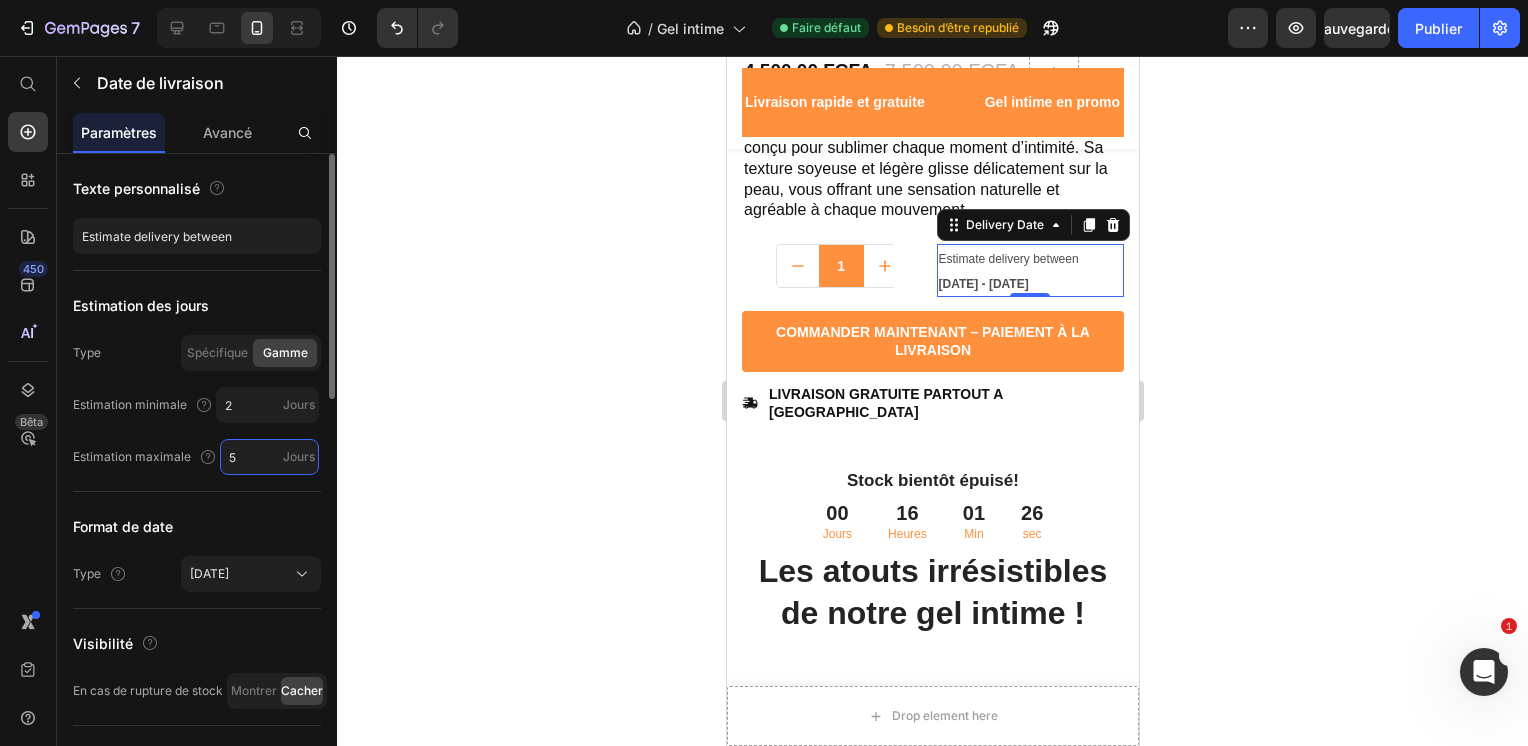 click on "5" at bounding box center [269, 457] 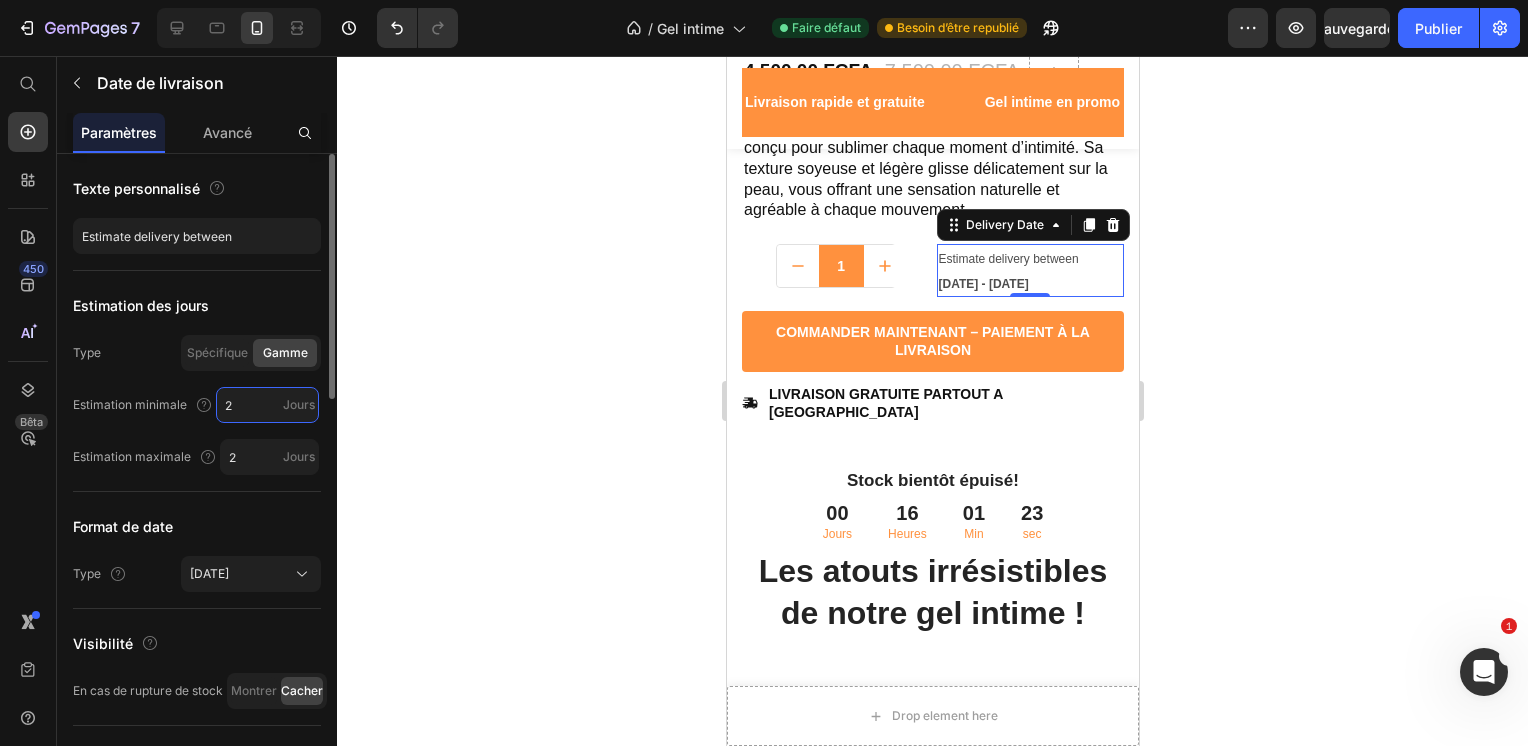 type on "2" 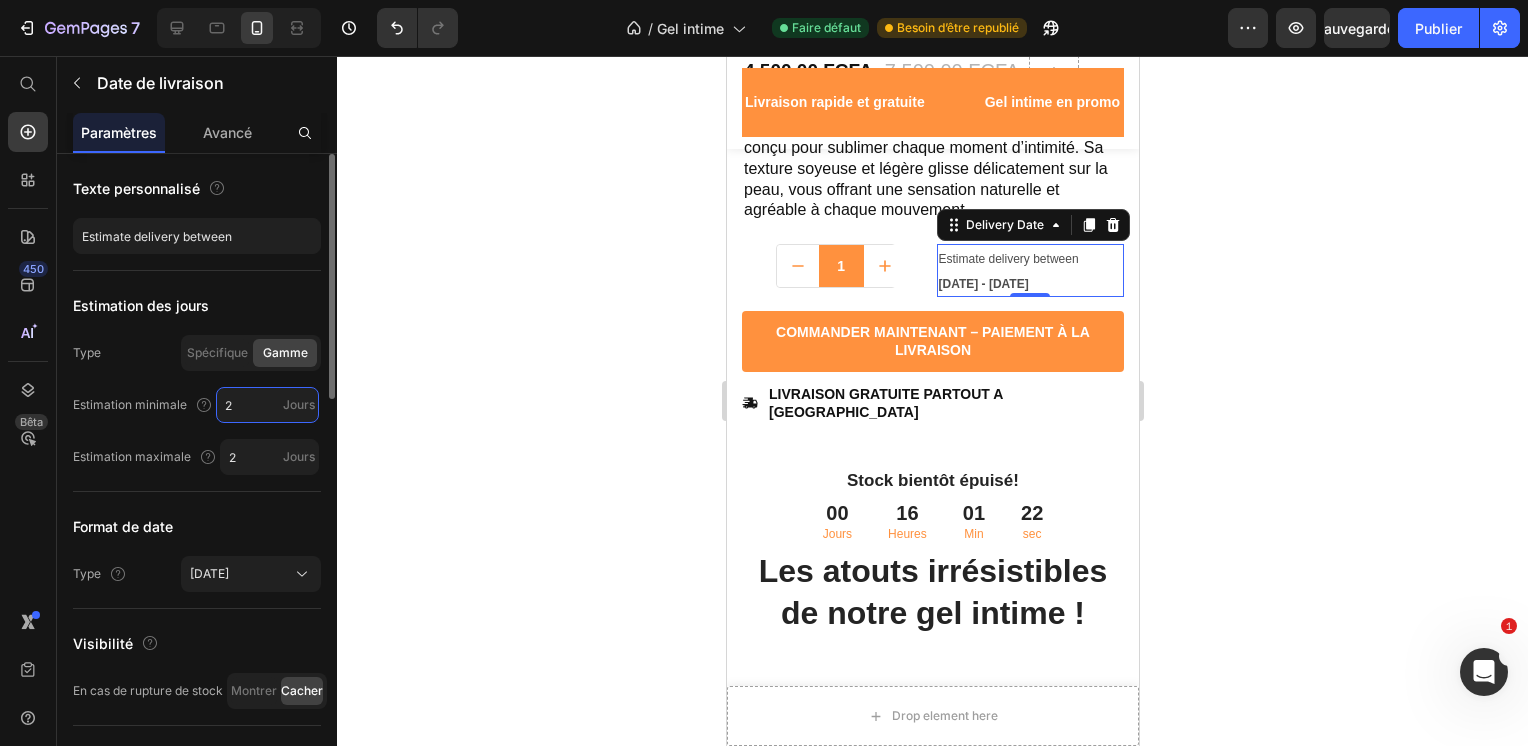 click on "2" at bounding box center (267, 405) 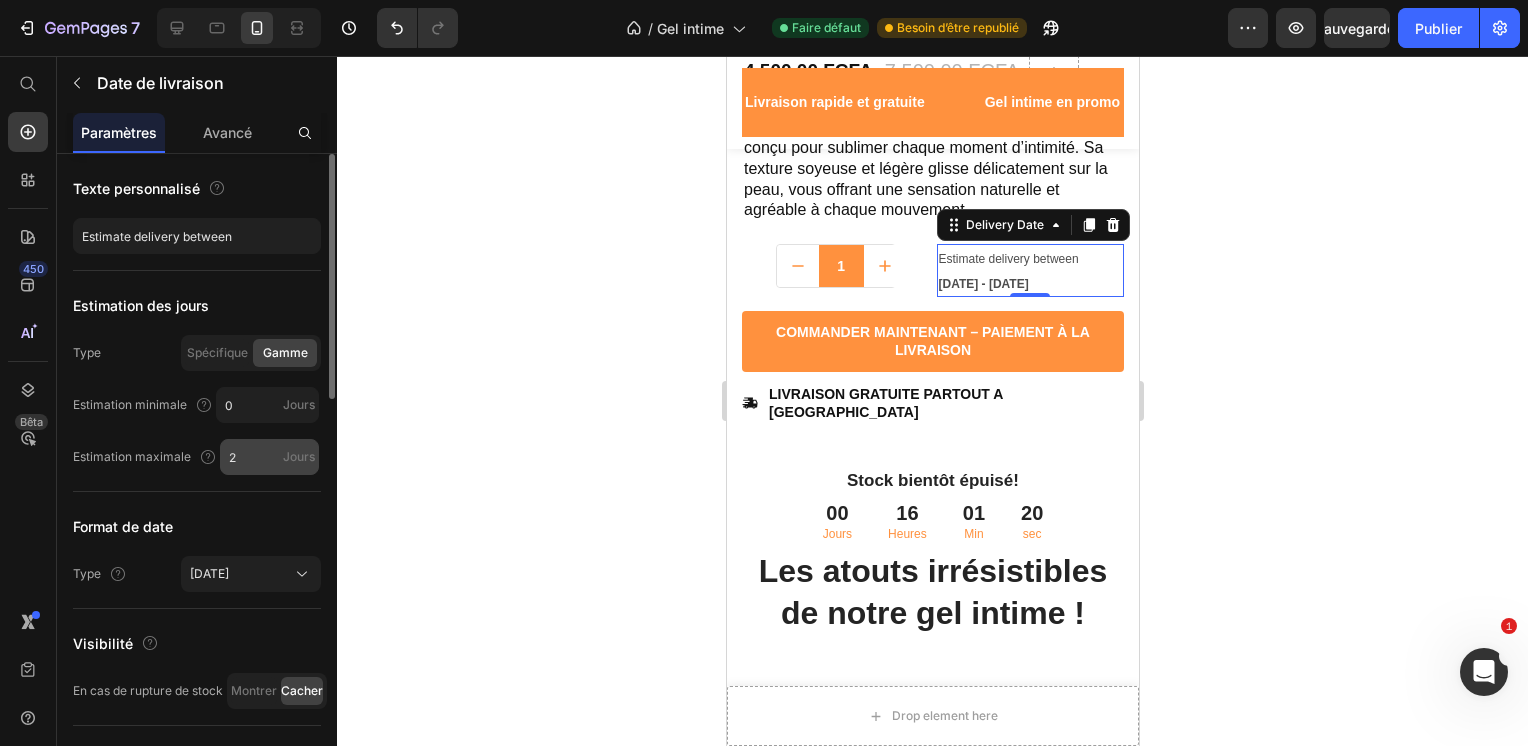 type on "0" 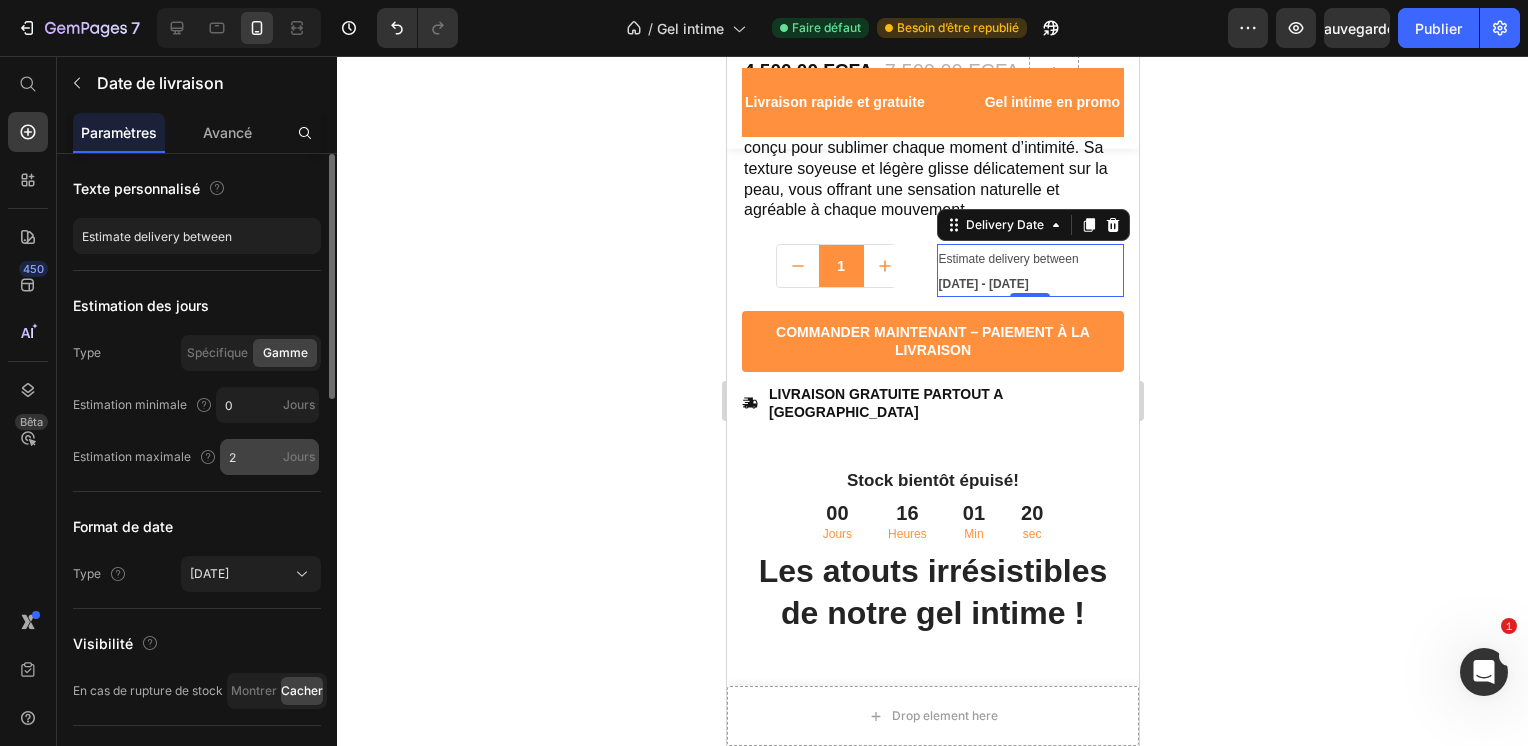 click on "Jours" at bounding box center (298, 457) 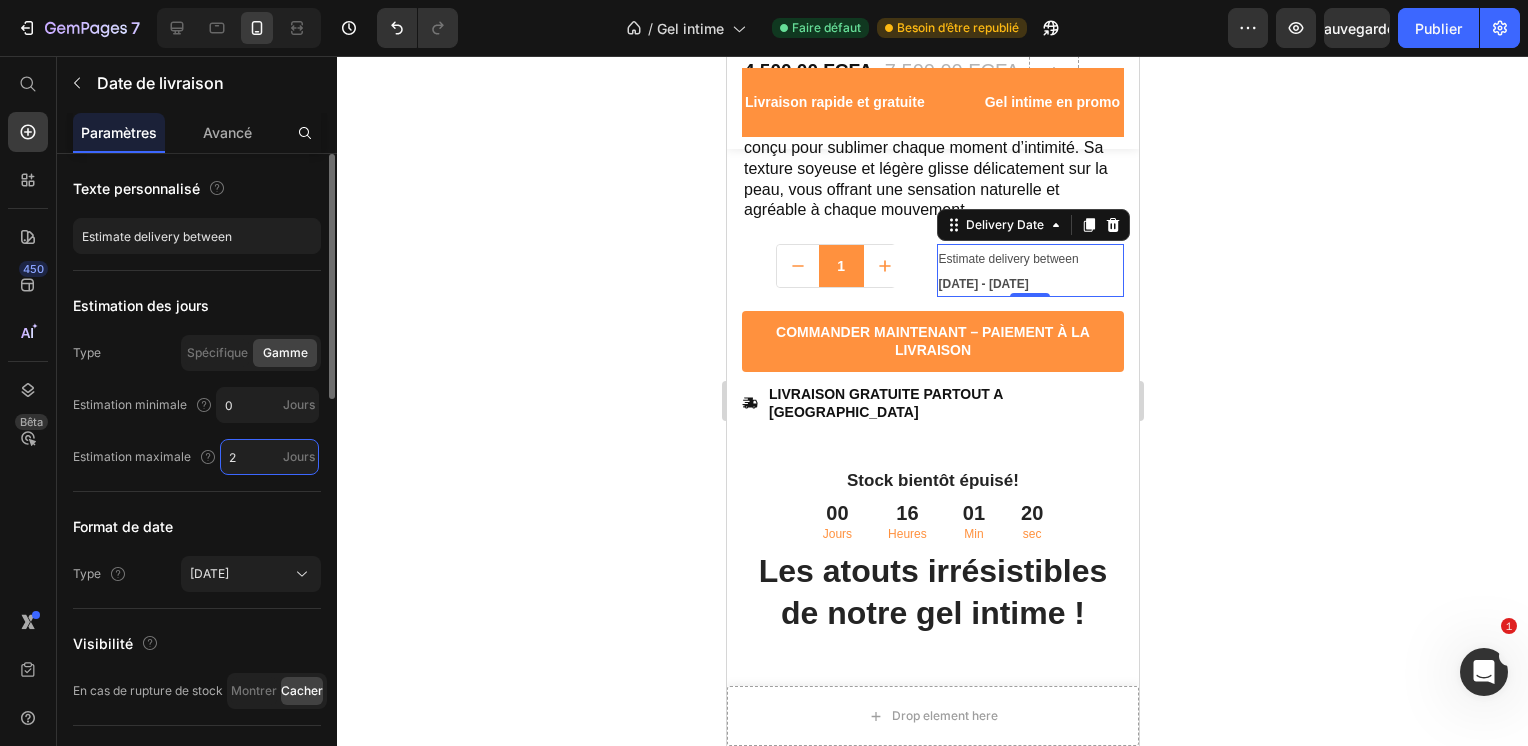 click on "2" at bounding box center [269, 457] 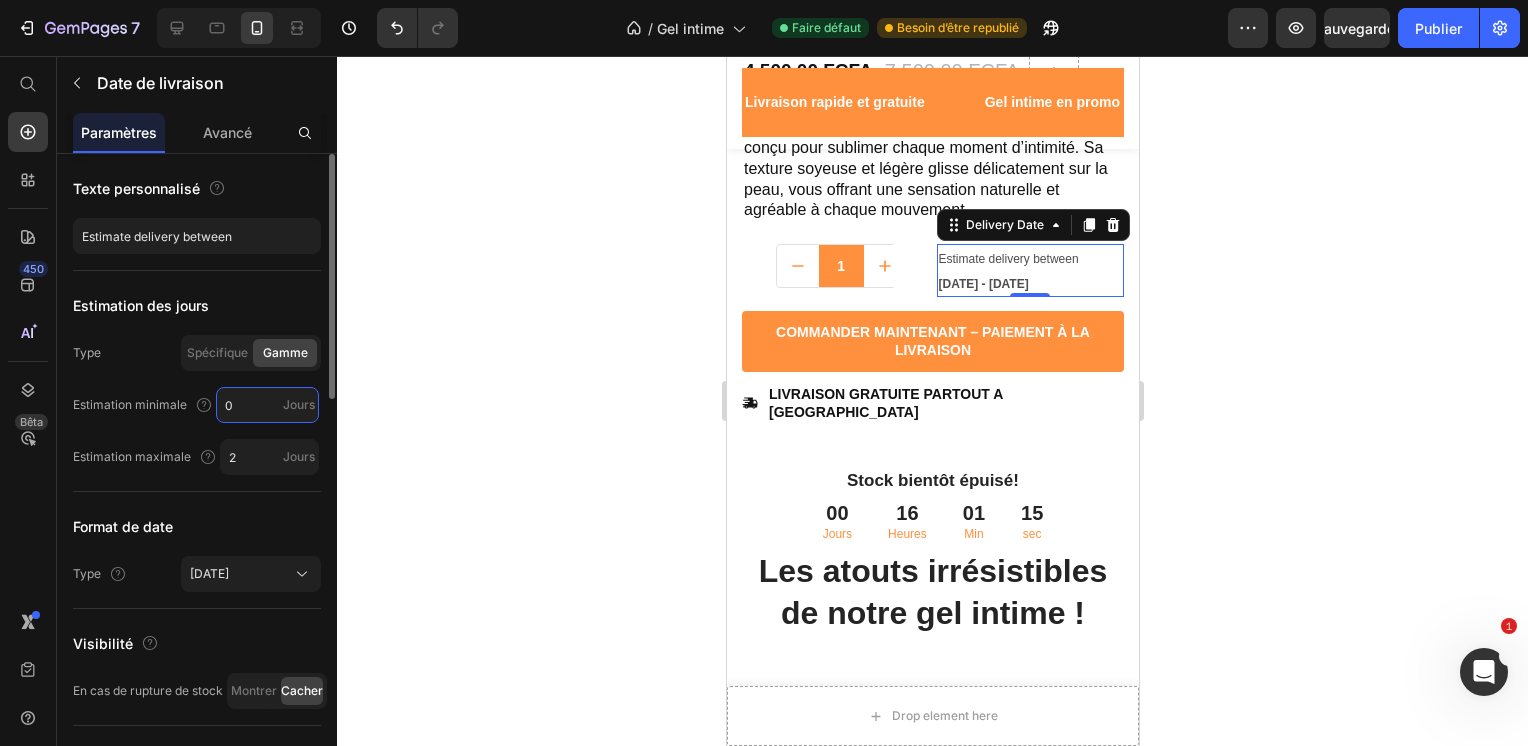 type on "2" 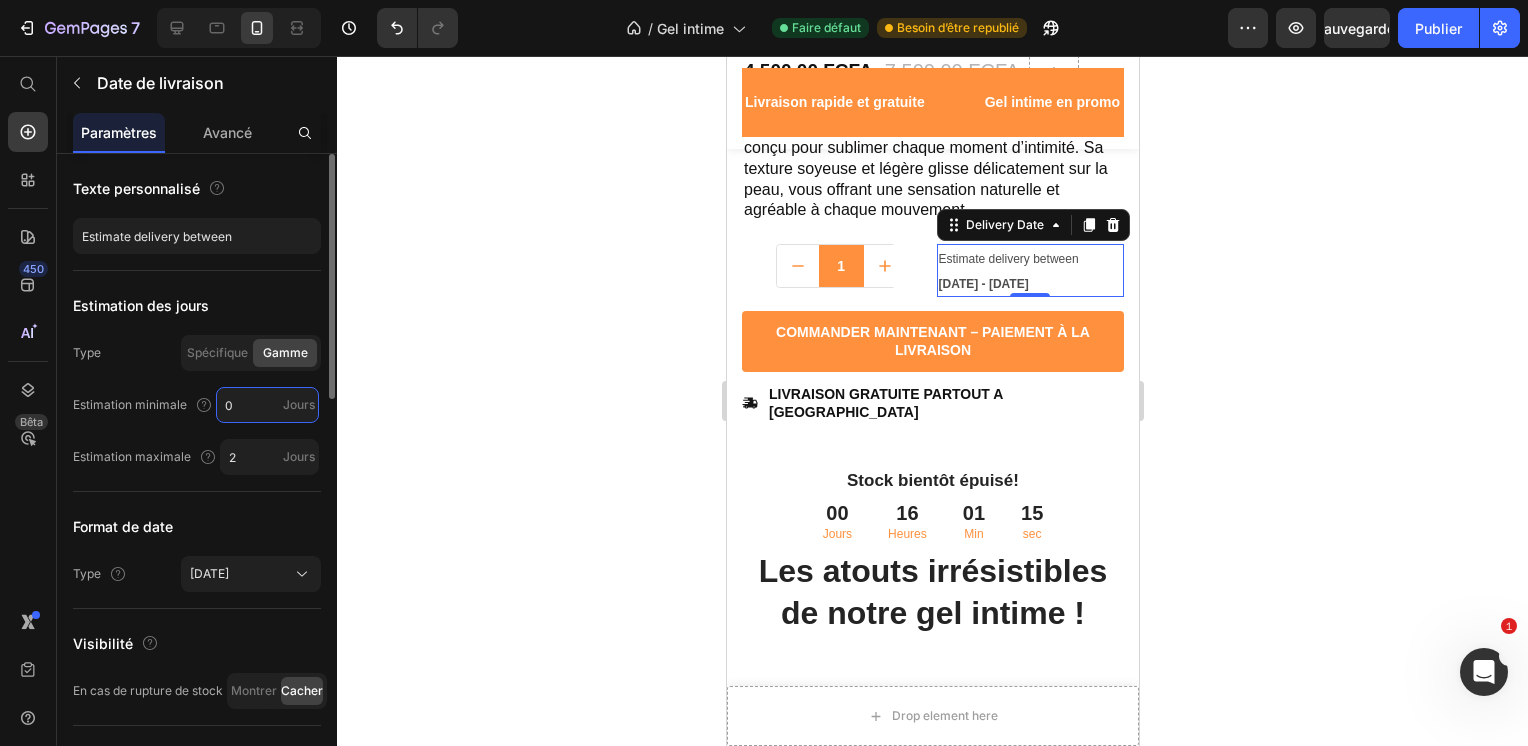 click on "0" at bounding box center (267, 405) 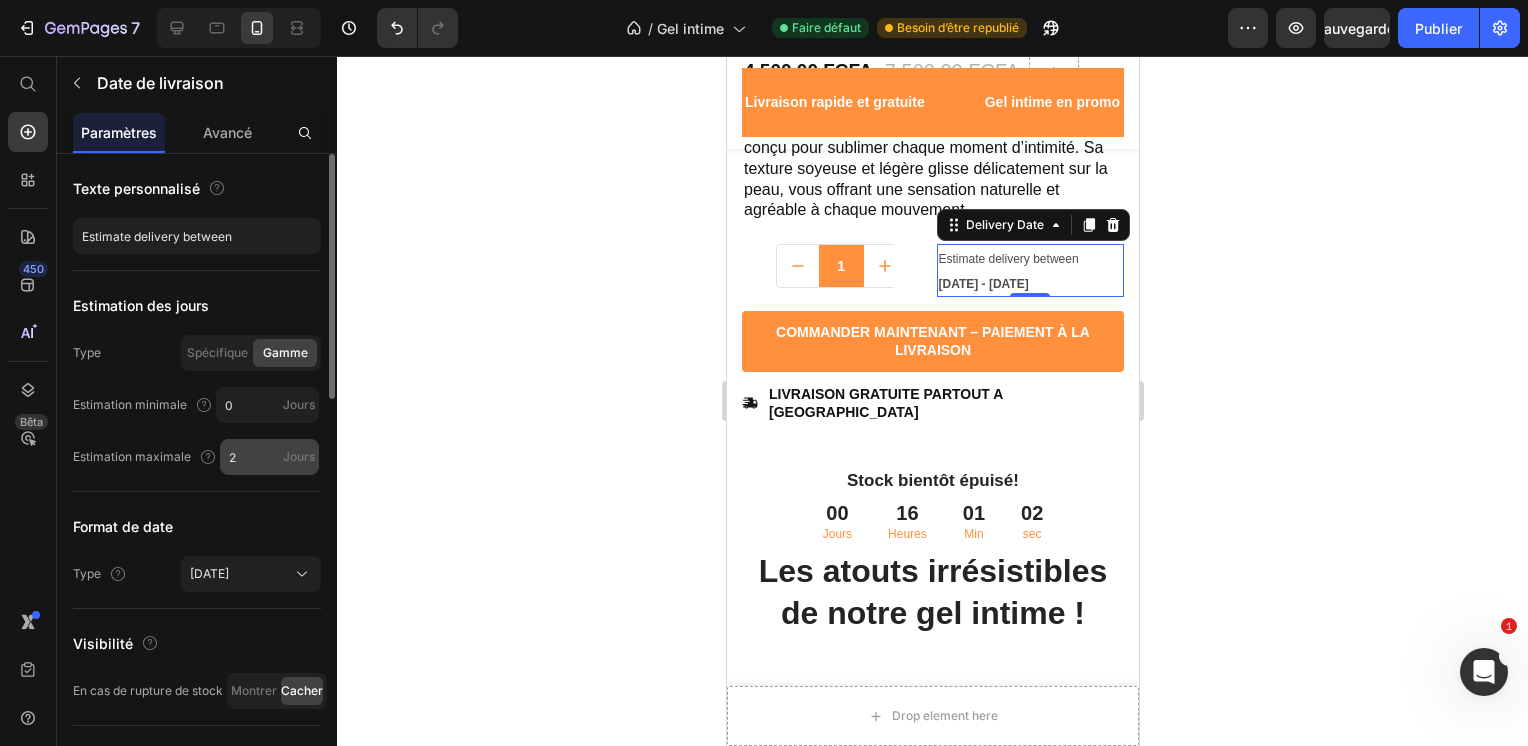 type on "0" 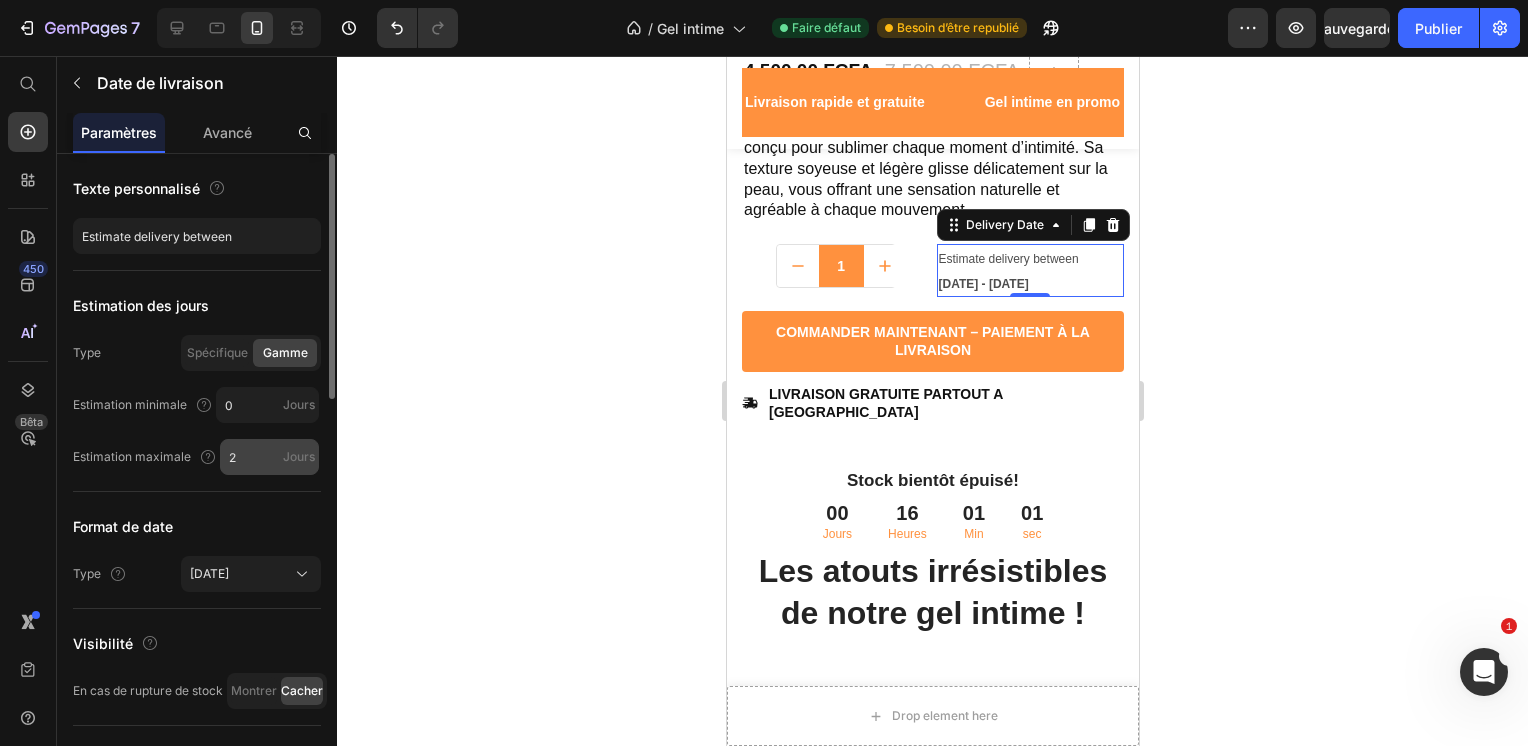 click on "Jours" at bounding box center (299, 456) 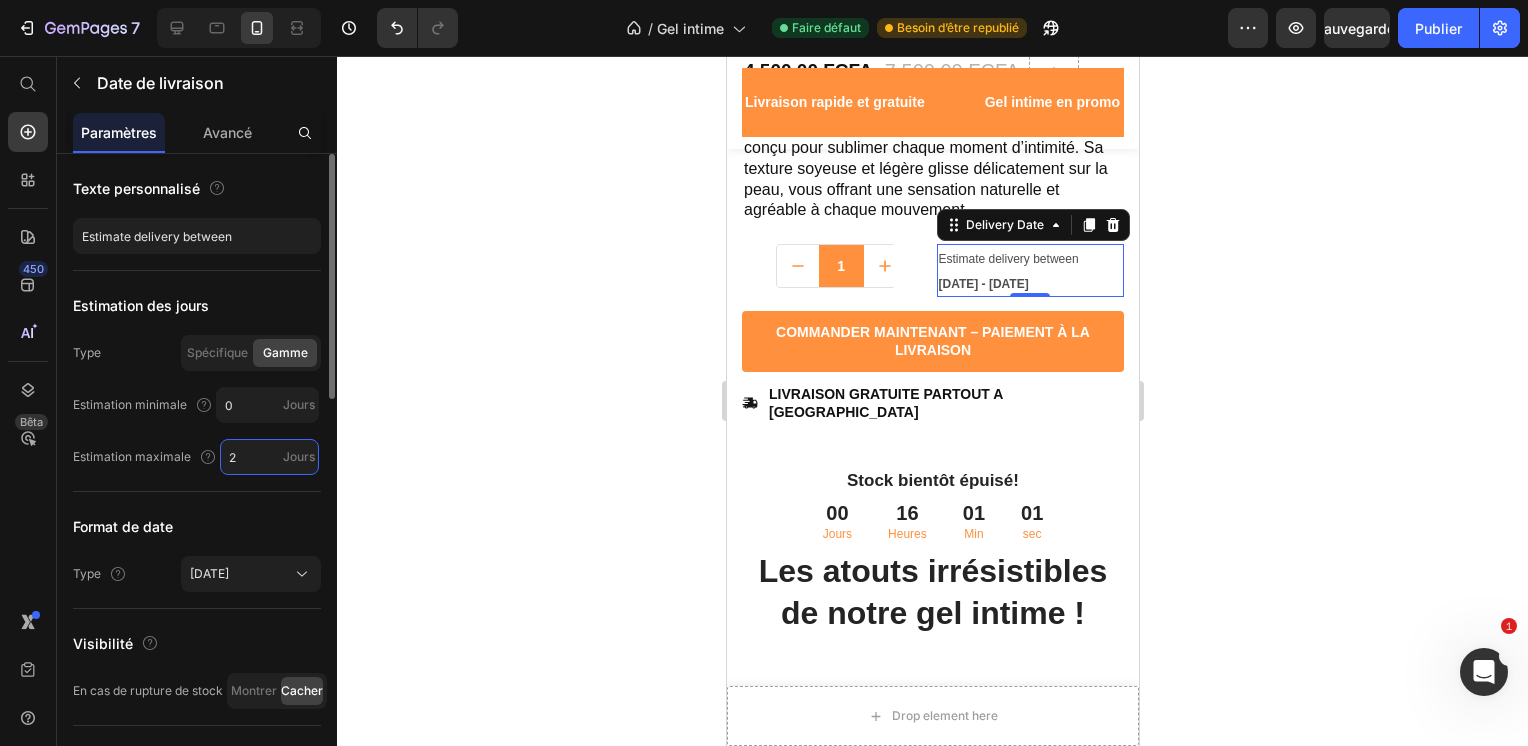 click on "2" at bounding box center [269, 457] 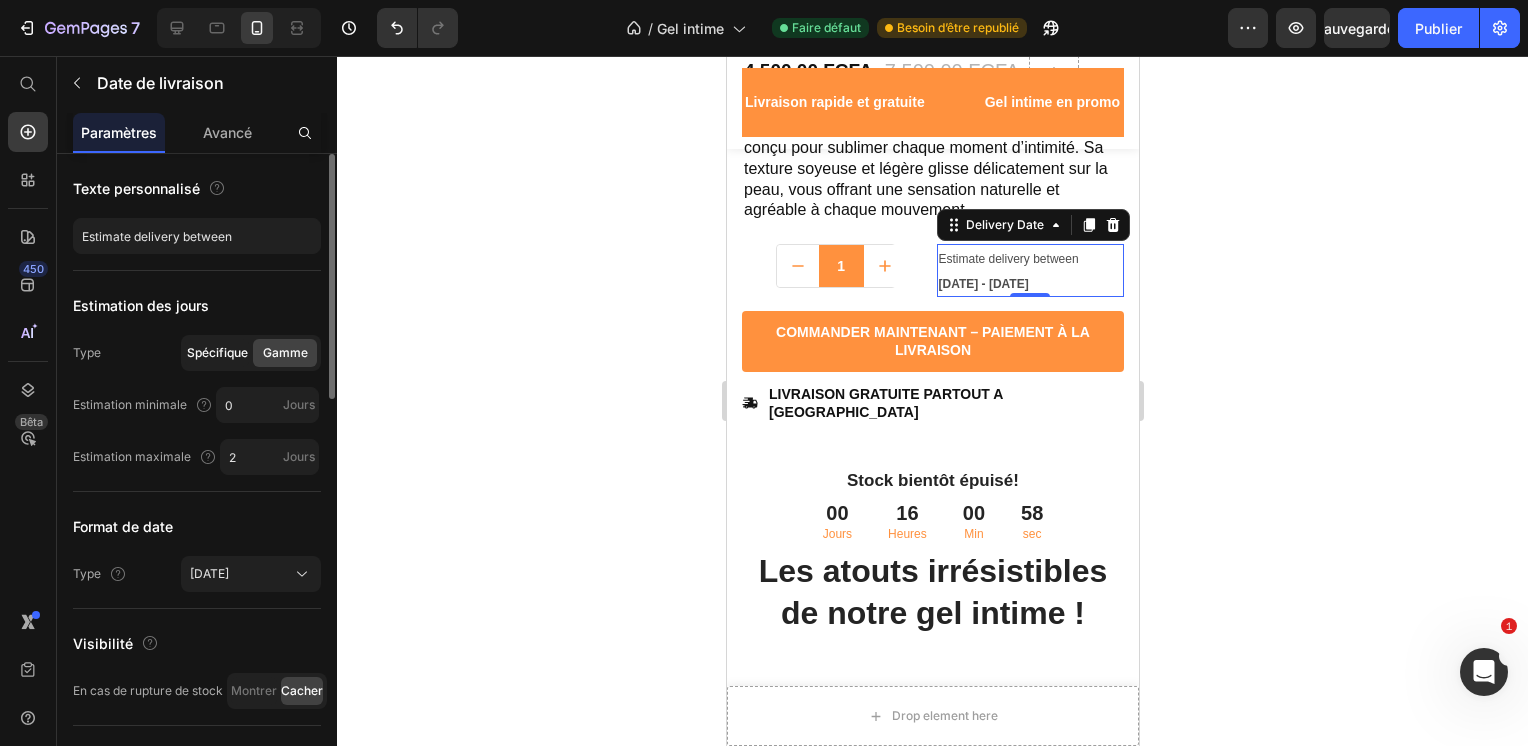 type on "2" 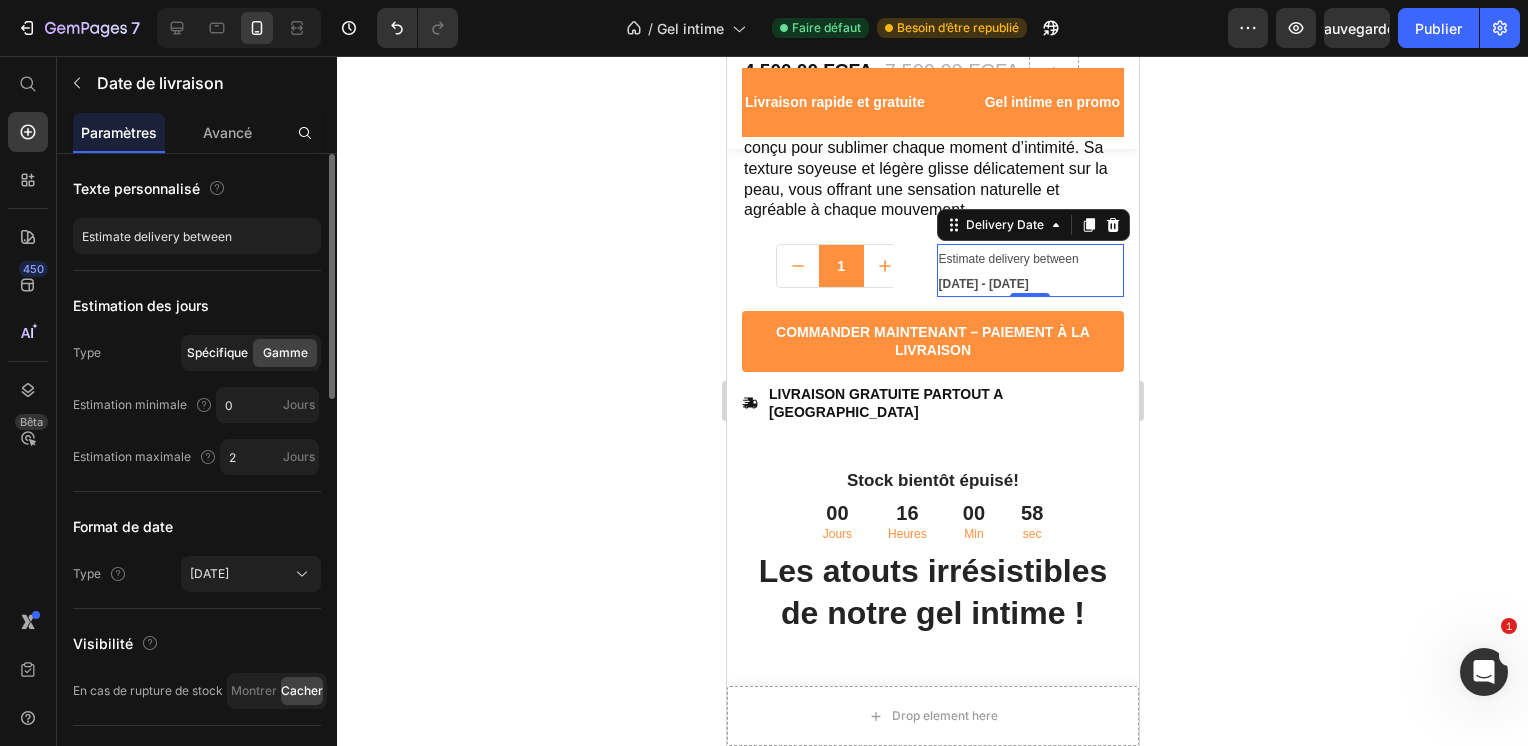 click on "Spécifique" 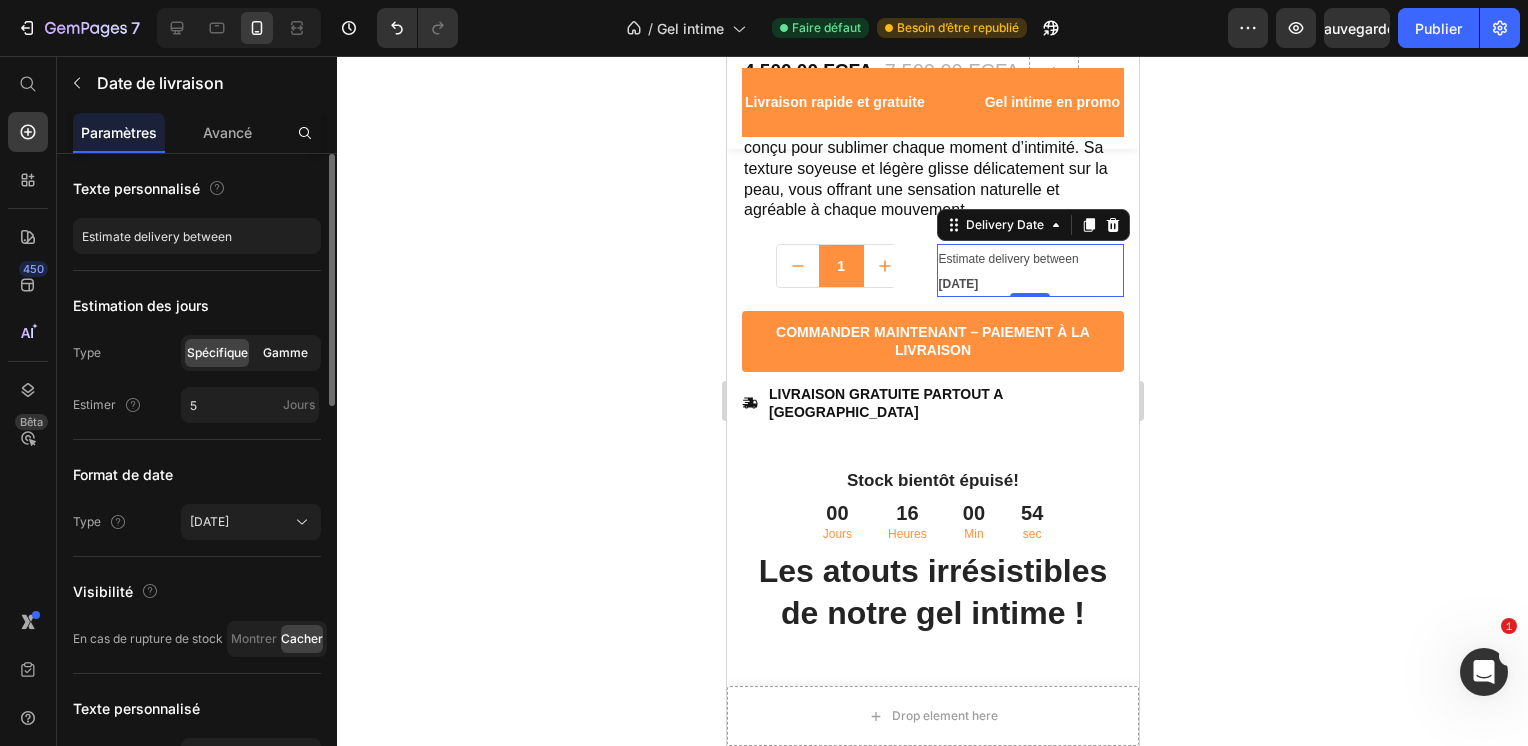 click on "Gamme" 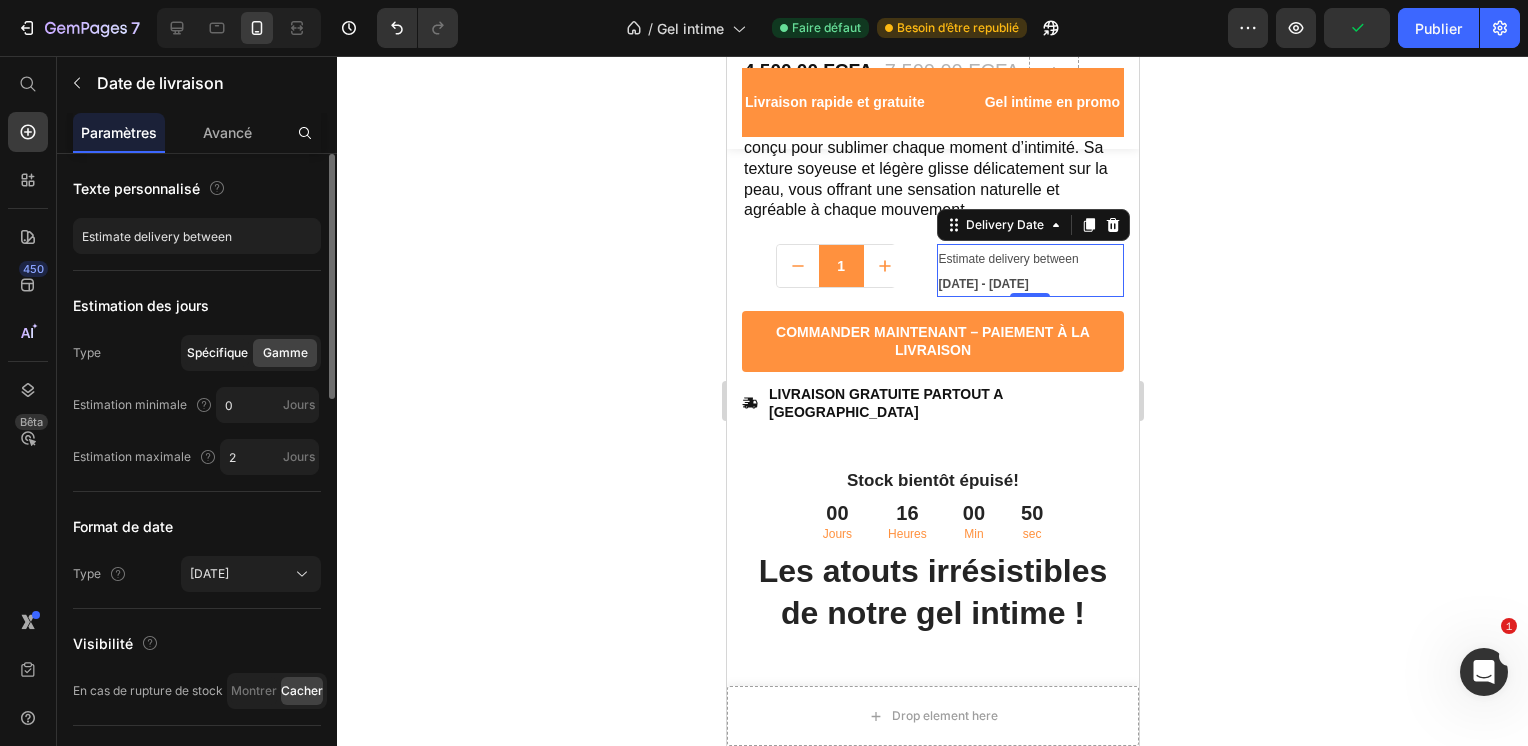 click on "Spécifique" 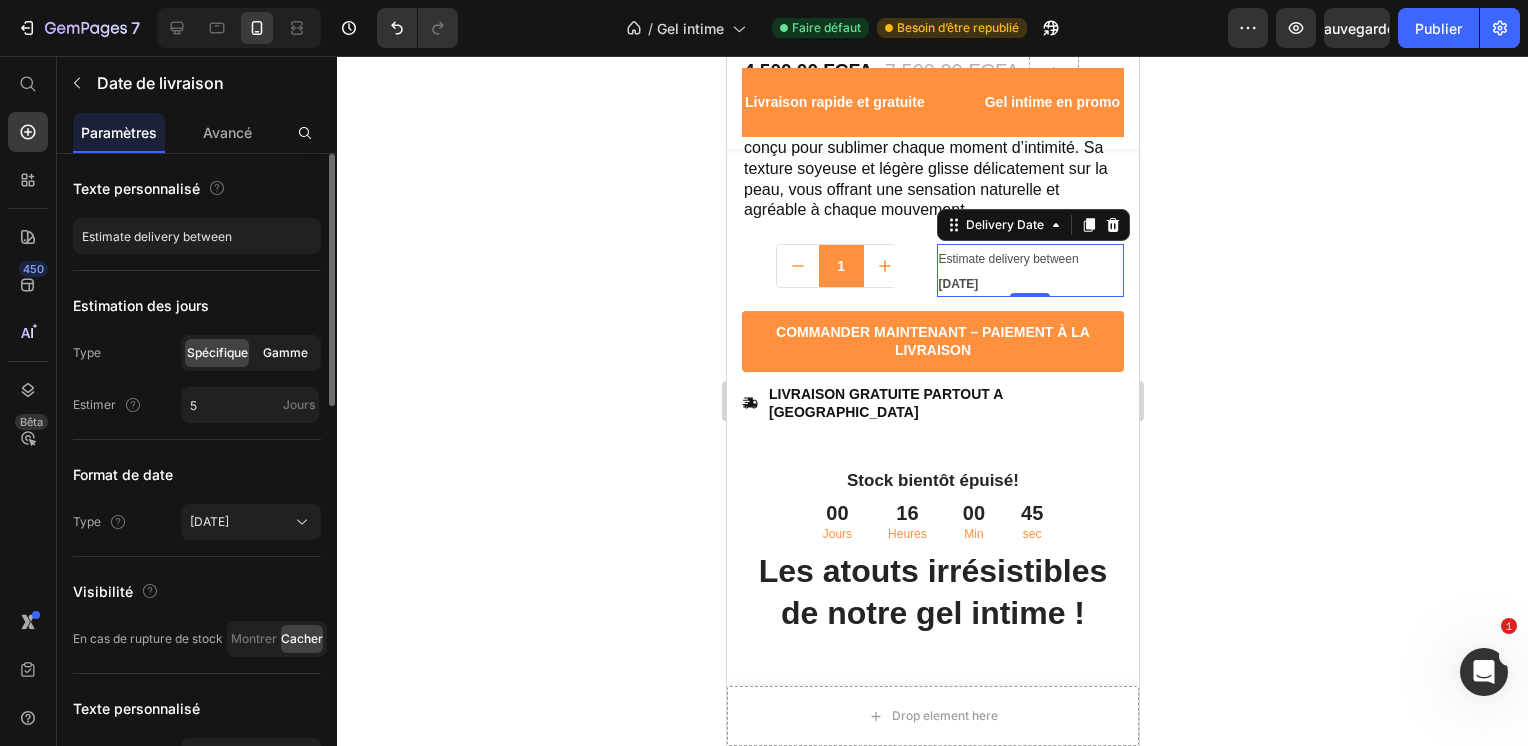 click on "Gamme" 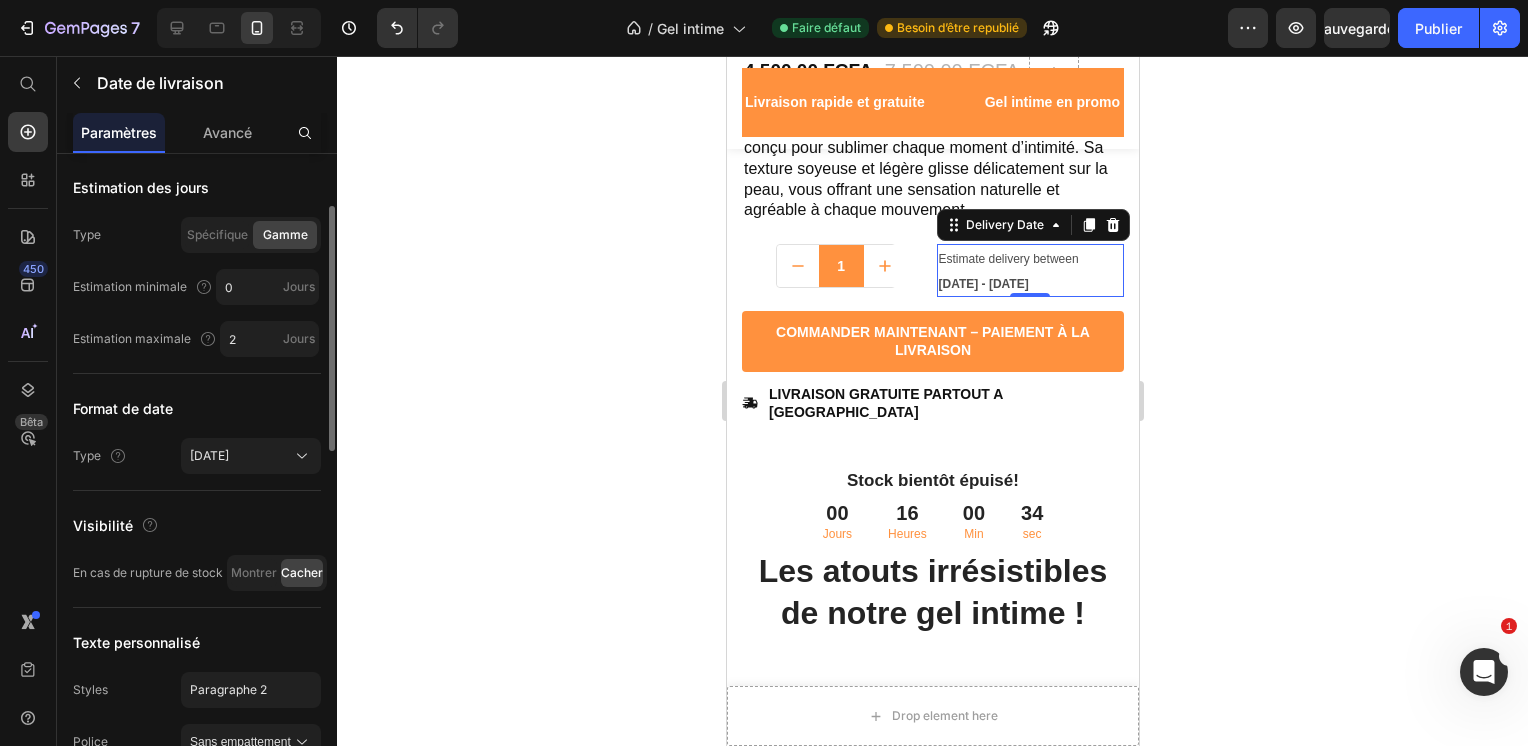 scroll, scrollTop: 124, scrollLeft: 0, axis: vertical 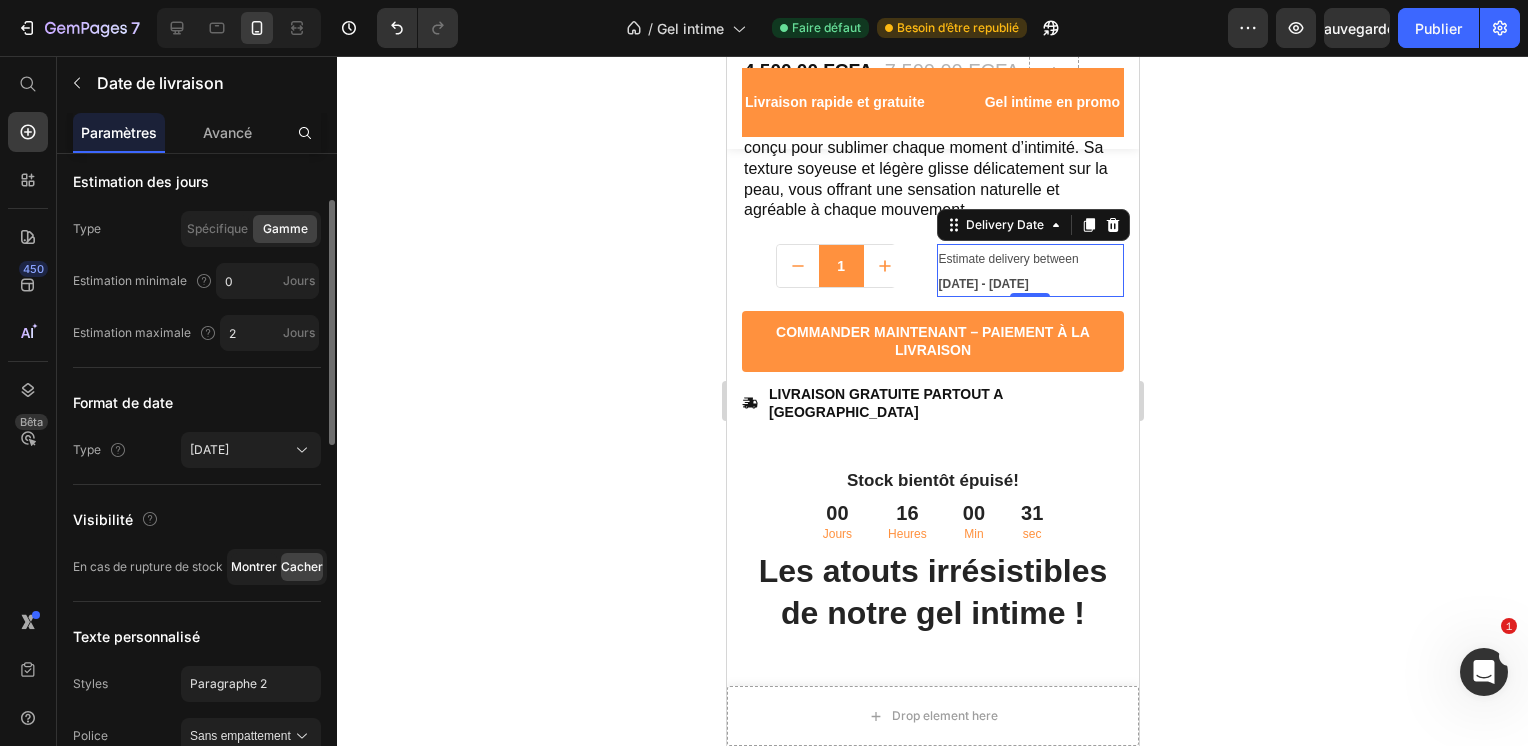 click on "Montrer" 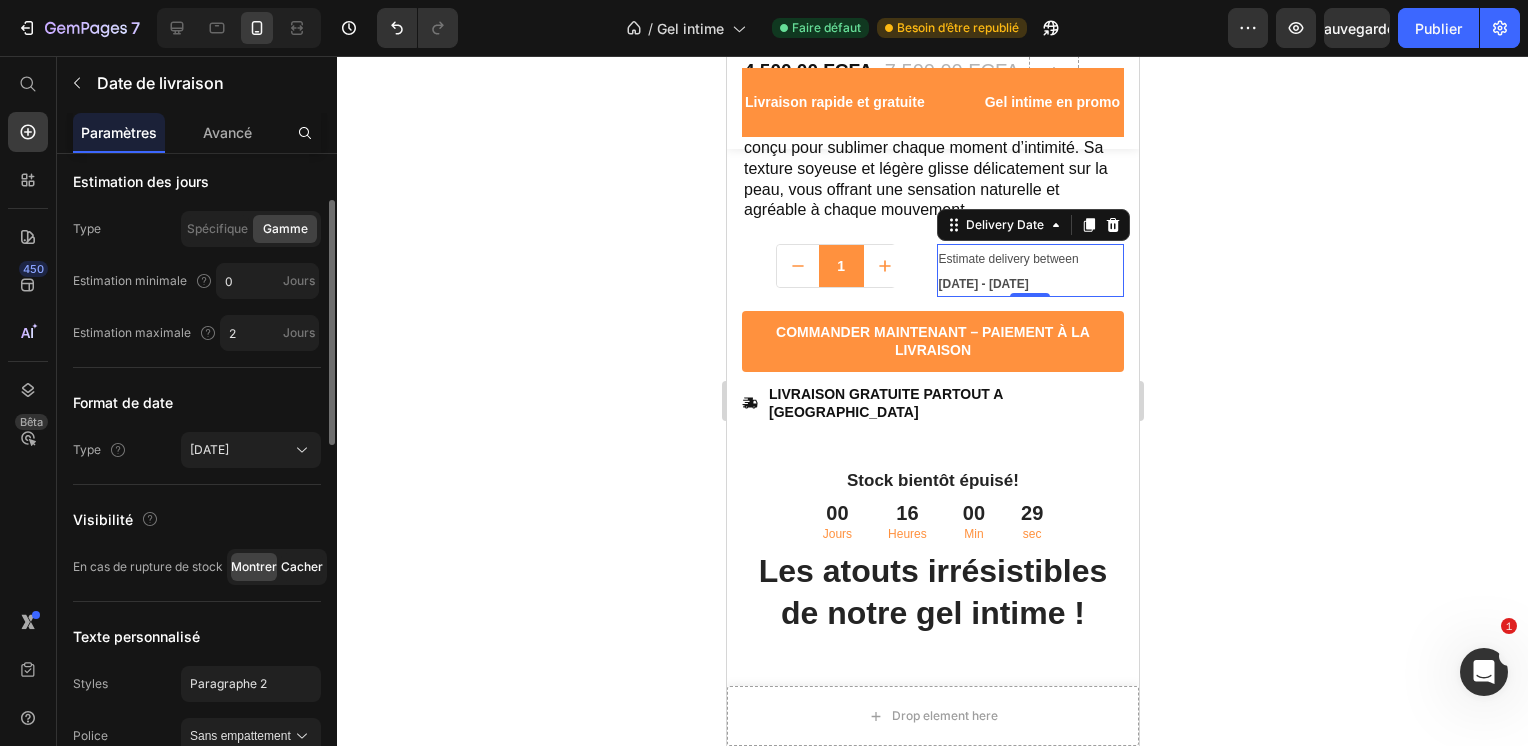click on "Cacher" 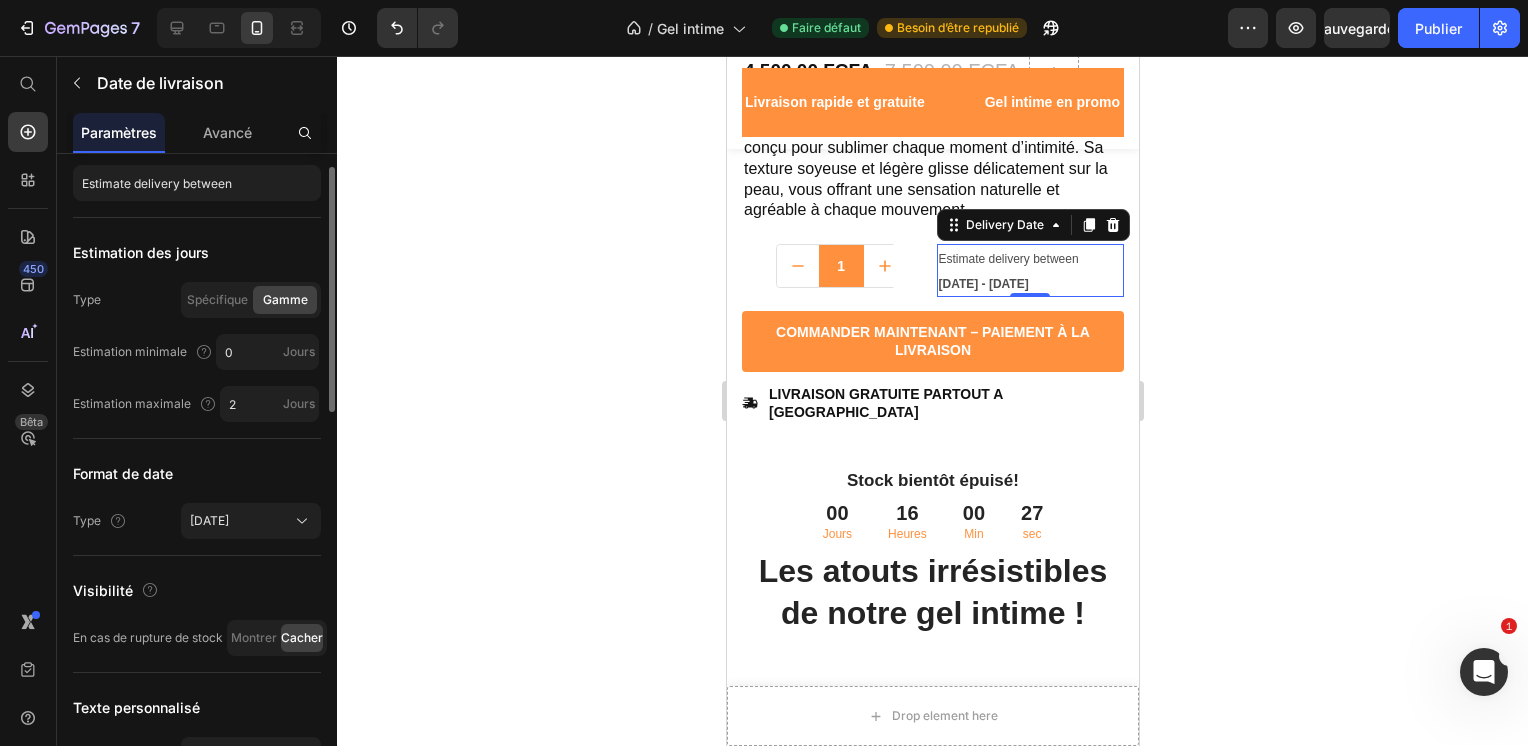 scroll, scrollTop: 0, scrollLeft: 0, axis: both 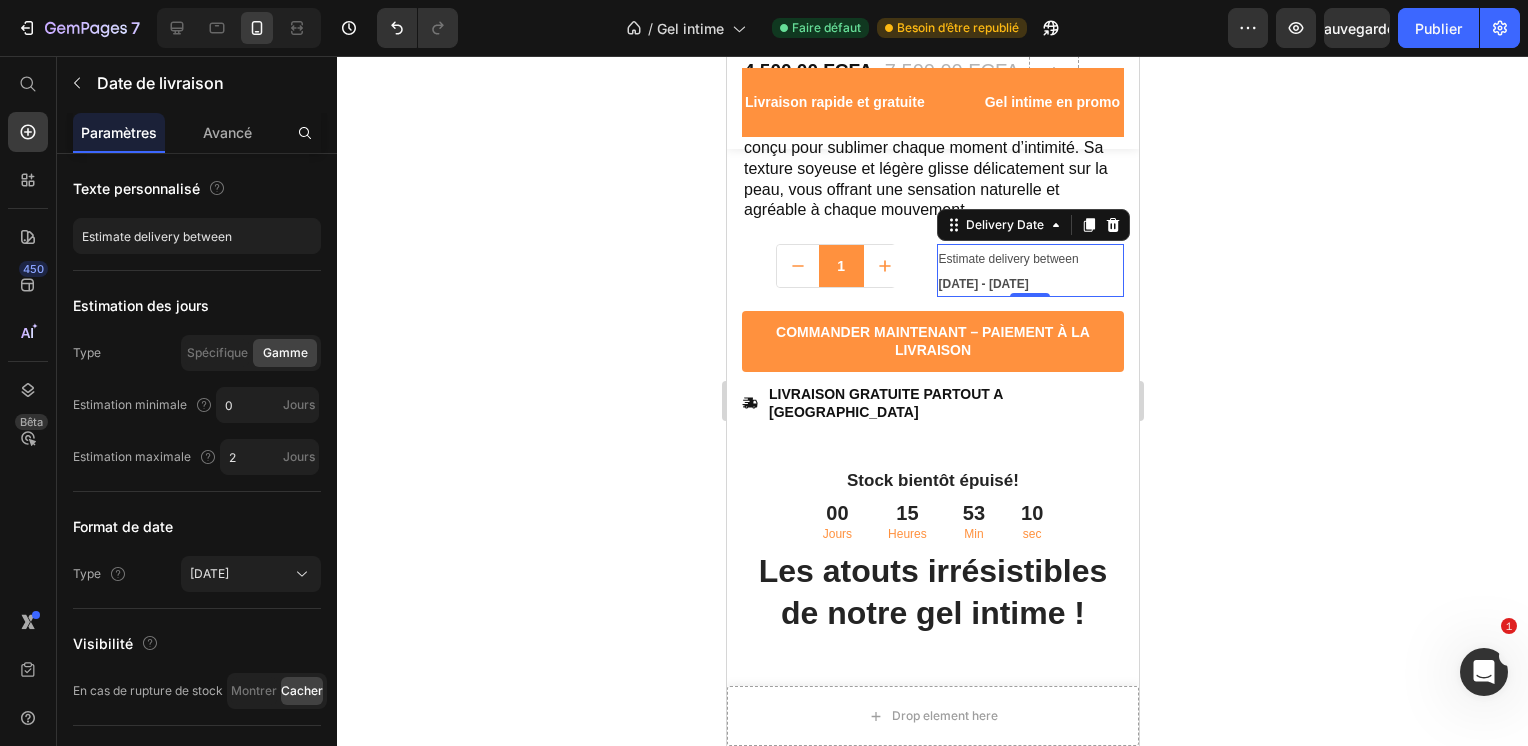click on "Estimate delivery between" at bounding box center [1008, 259] 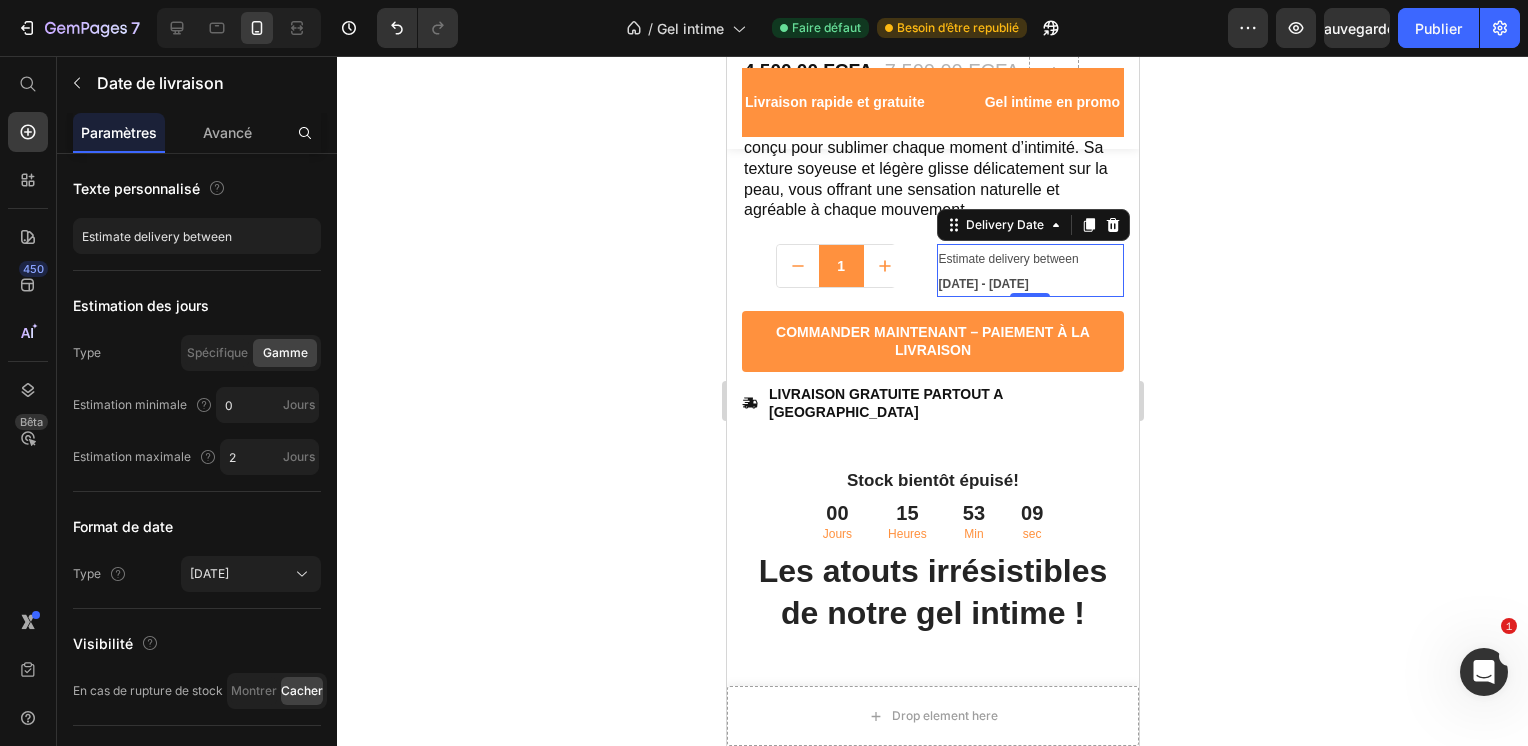 click on "Estimate delivery between" at bounding box center (1008, 259) 